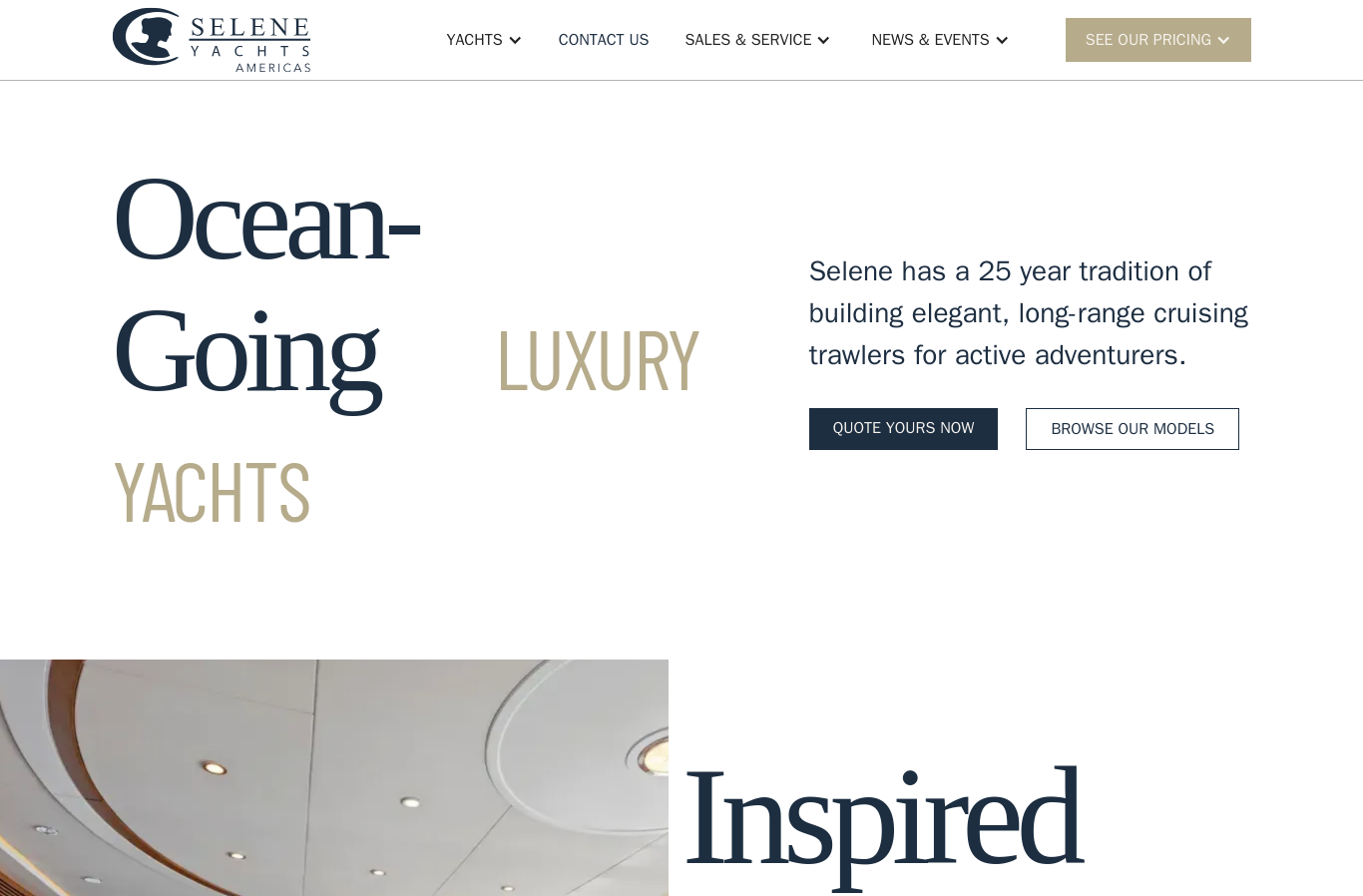 scroll, scrollTop: 0, scrollLeft: 0, axis: both 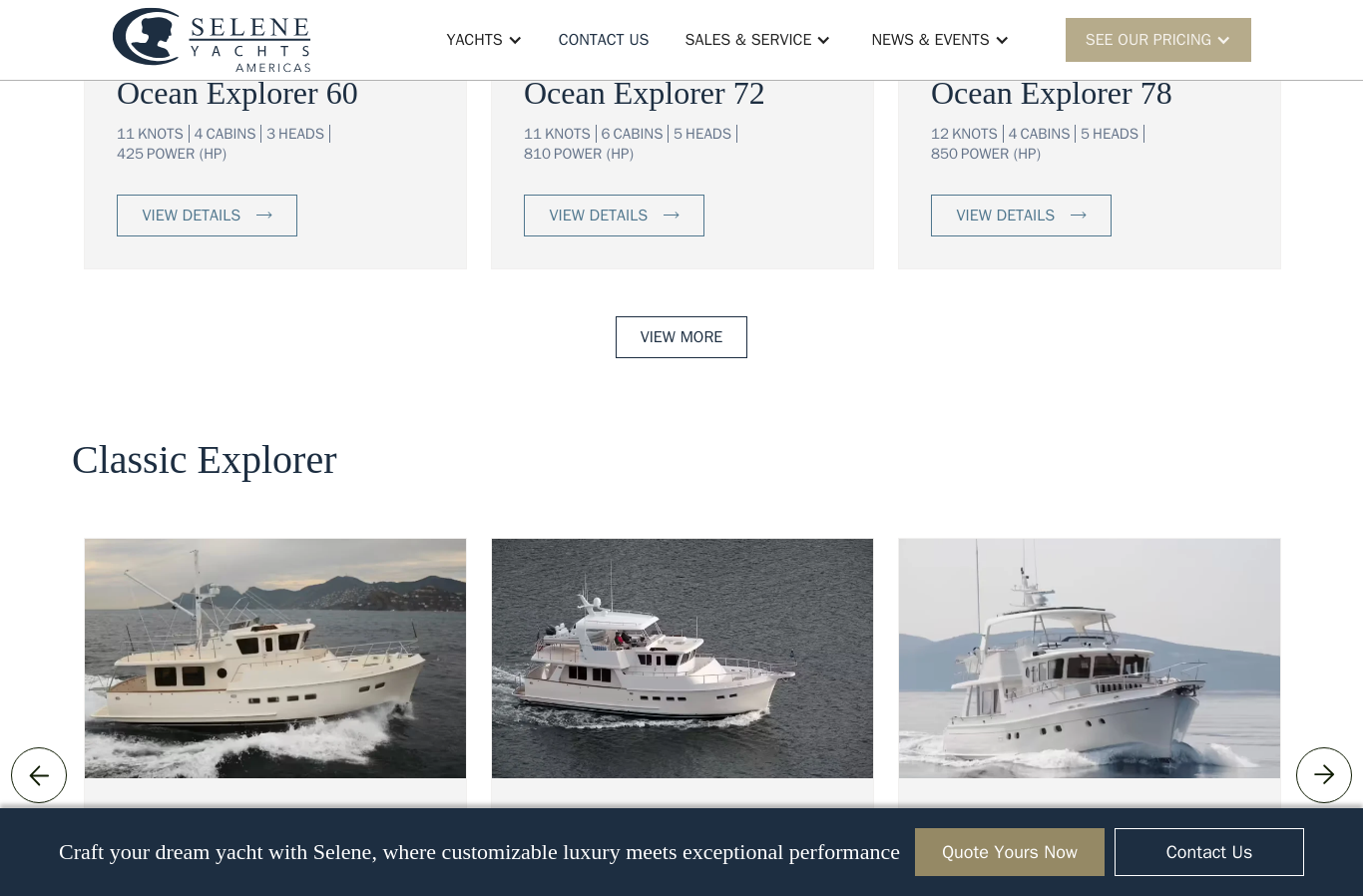 click on "view details" at bounding box center (614, 951) 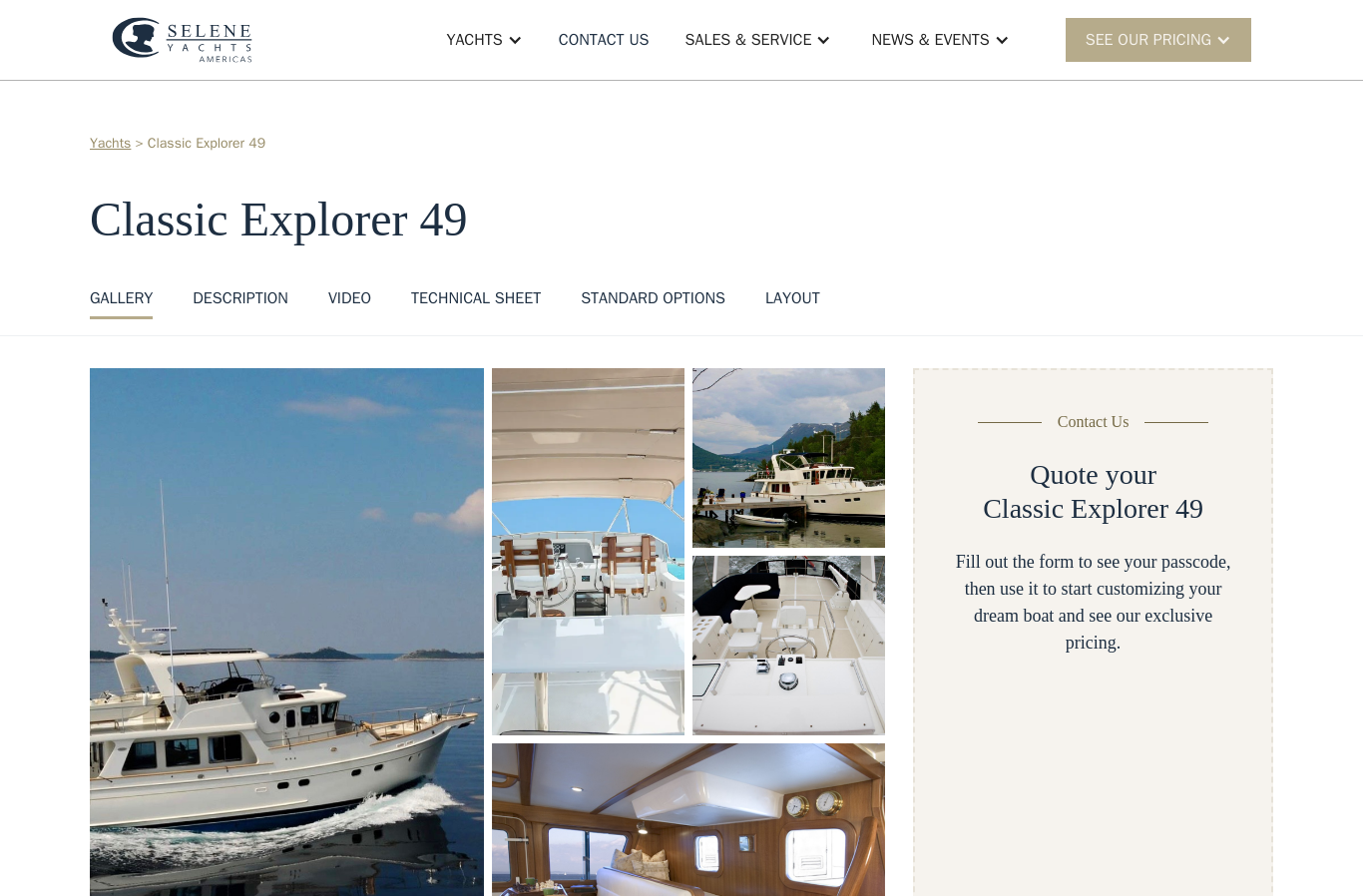scroll, scrollTop: 0, scrollLeft: 0, axis: both 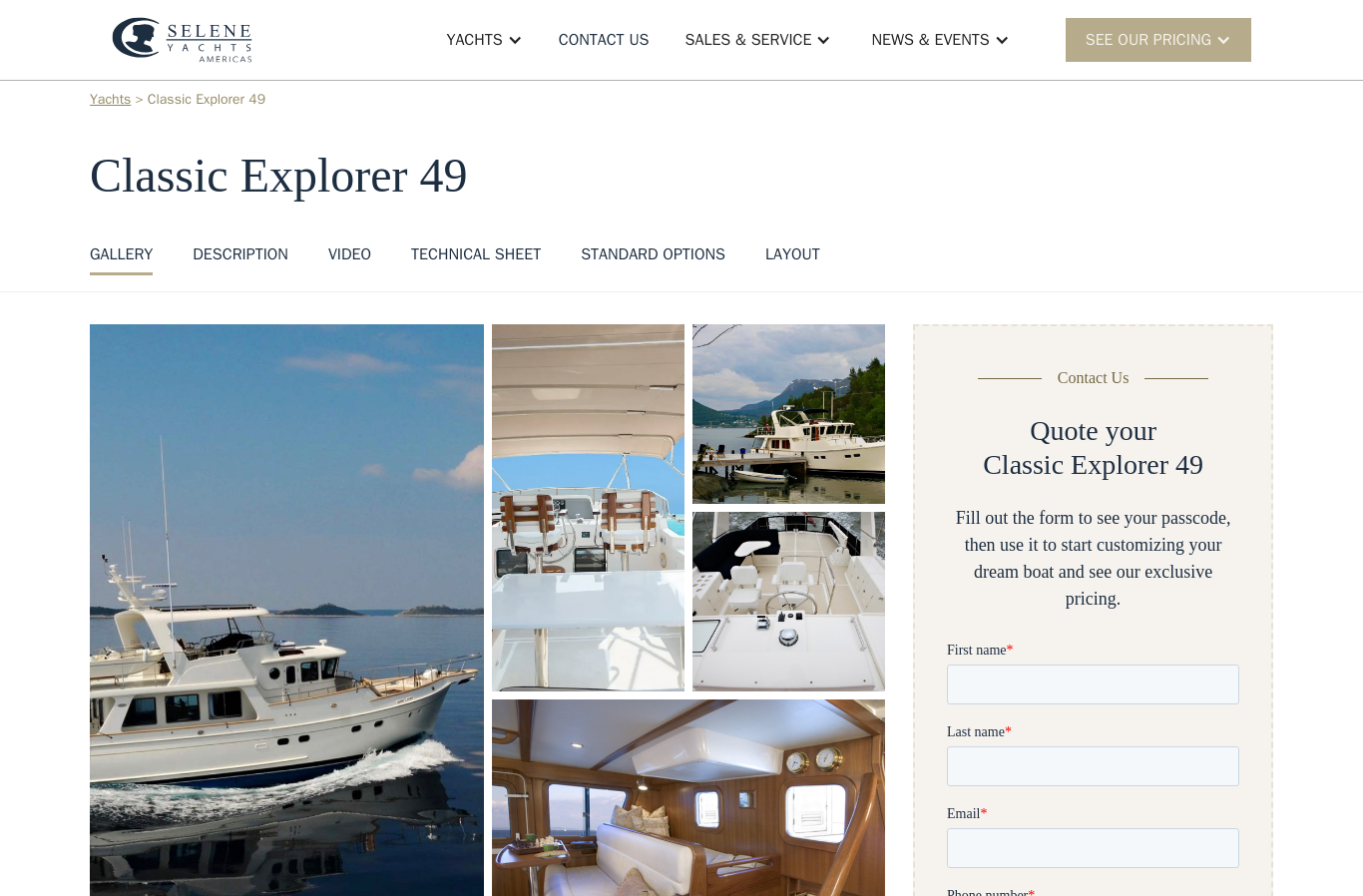 click on "DESCRIPTION" at bounding box center (240, 254) 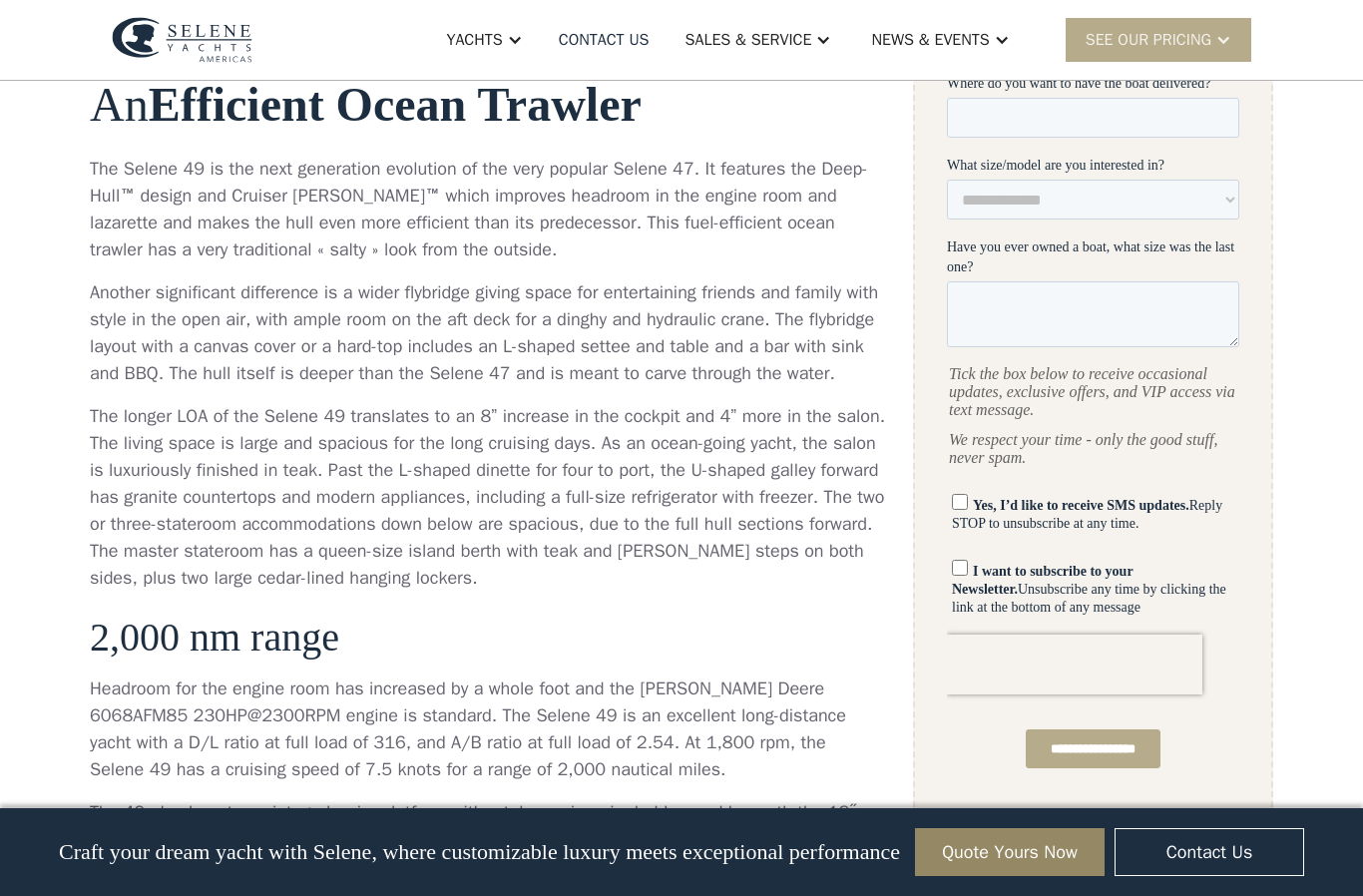 scroll, scrollTop: 1025, scrollLeft: 0, axis: vertical 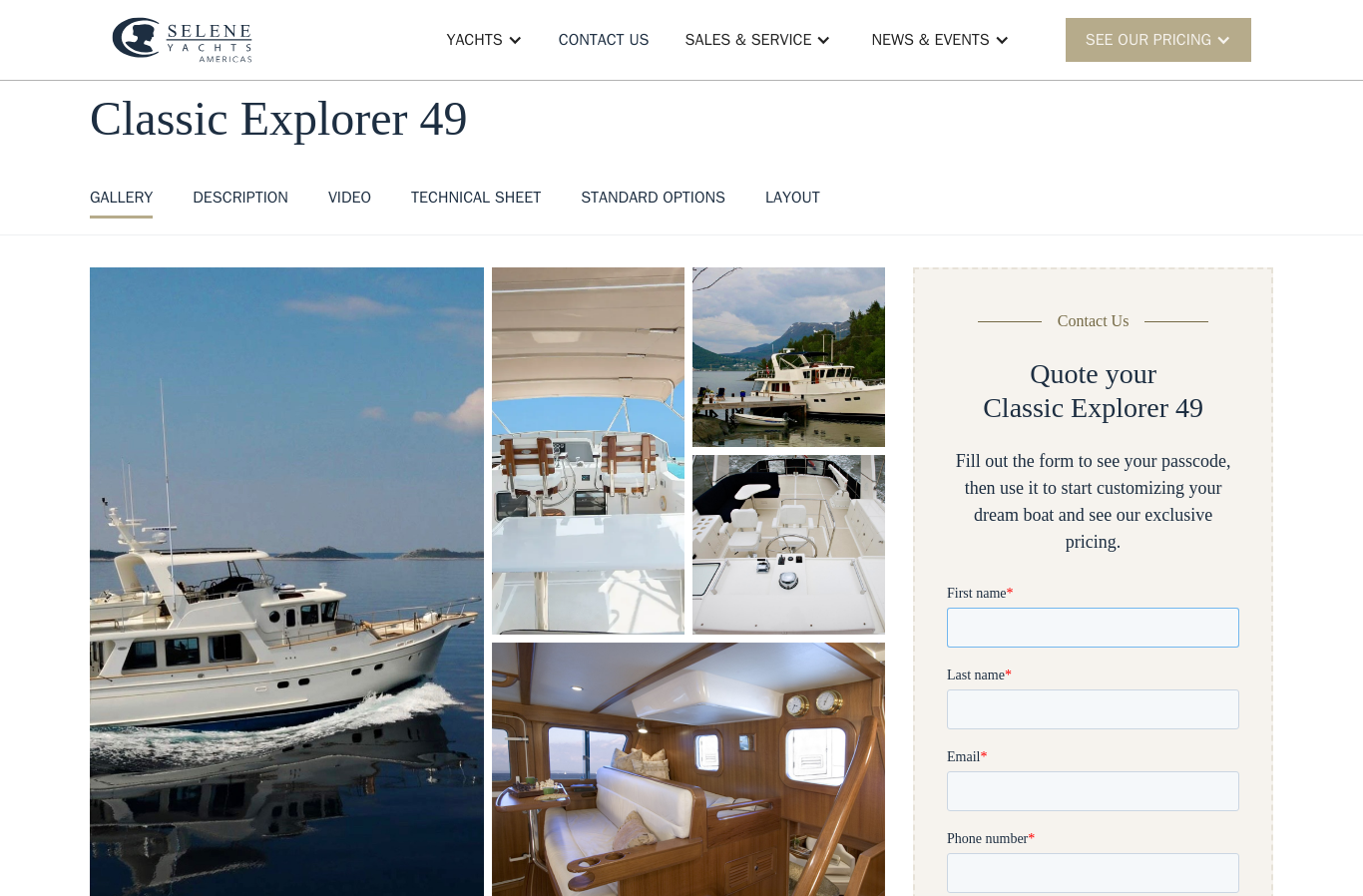 click on "First name *" at bounding box center [1093, 628] 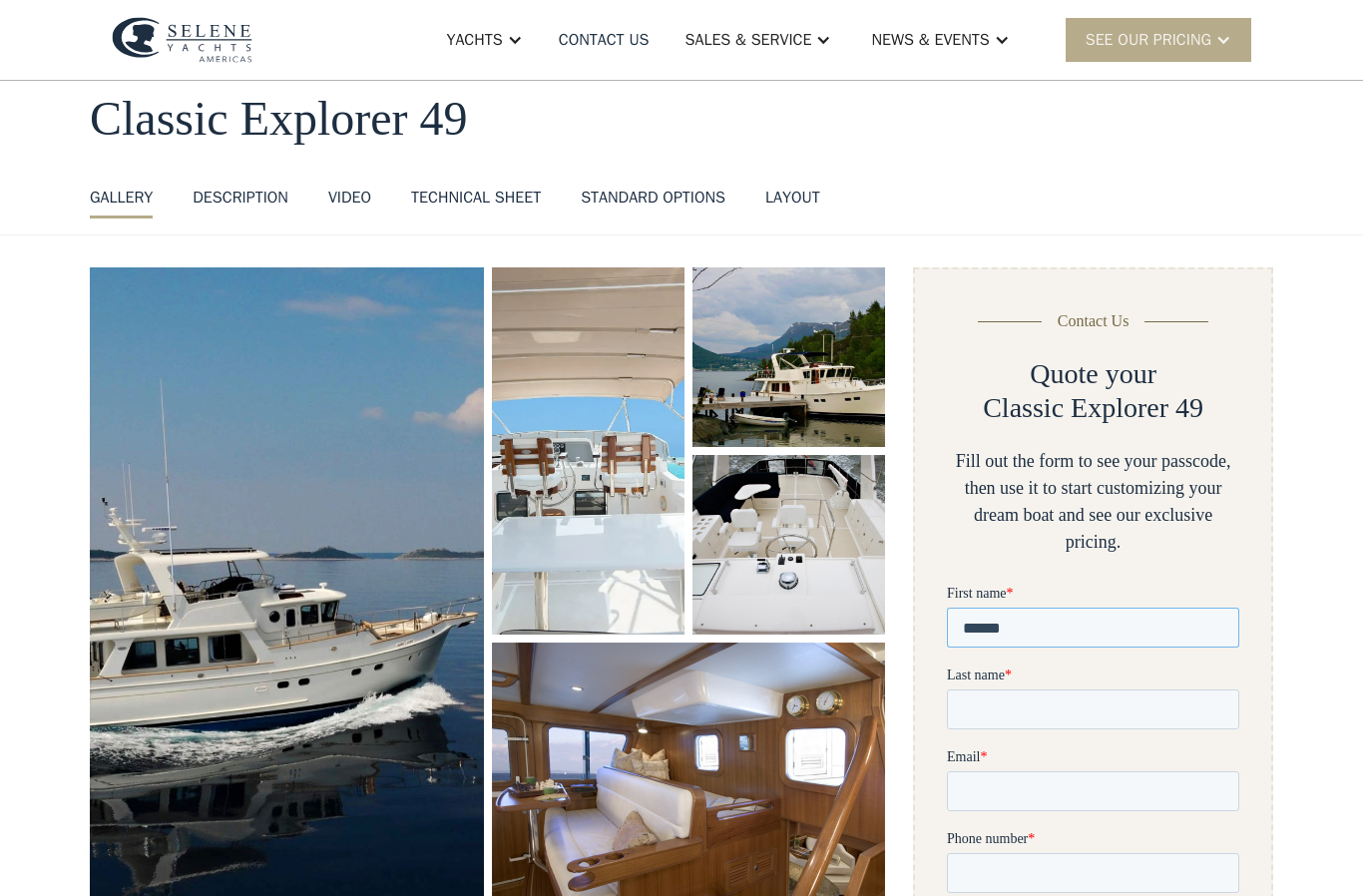 type on "******" 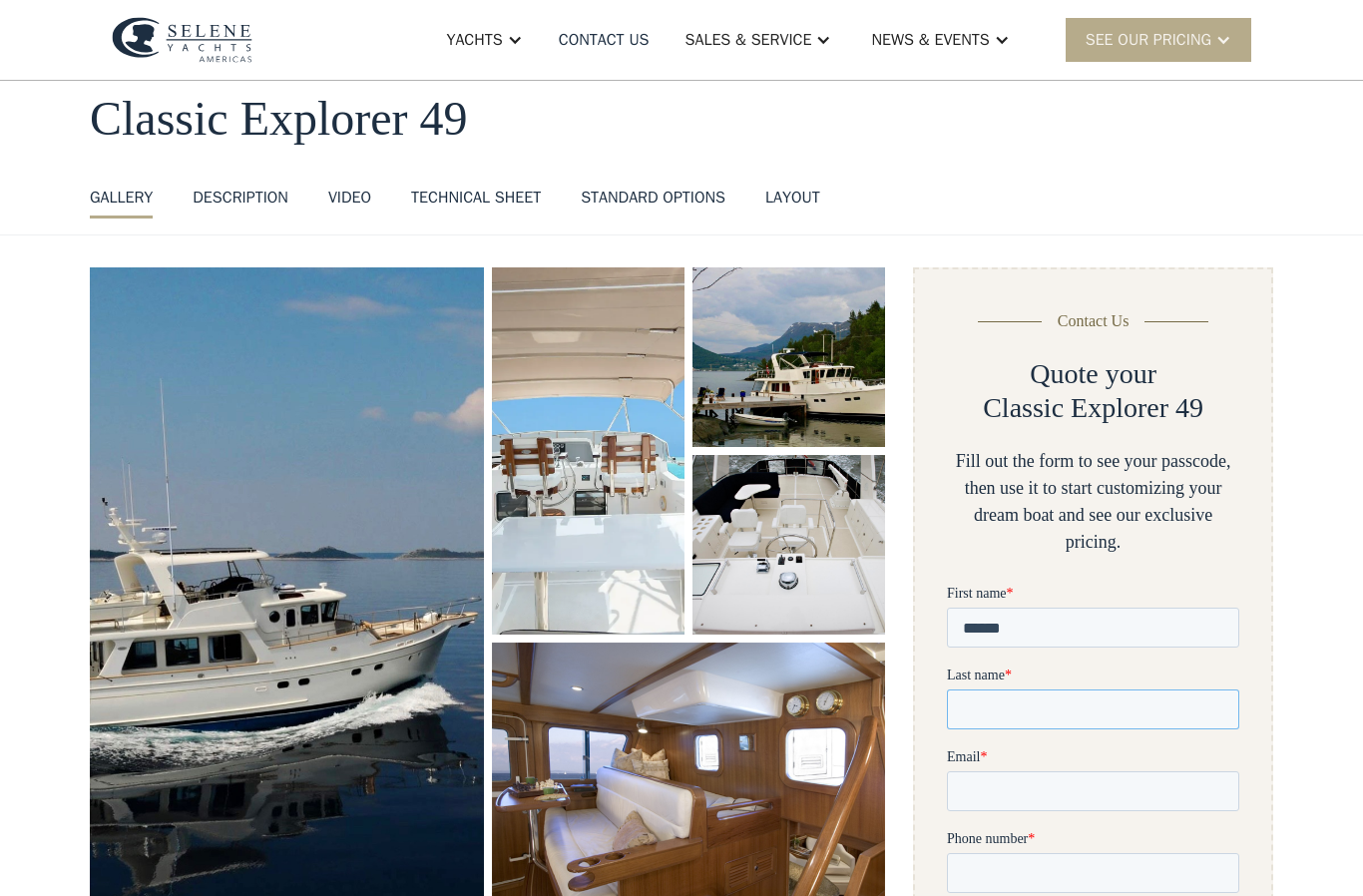 click on "Last name *" at bounding box center (1093, 709) 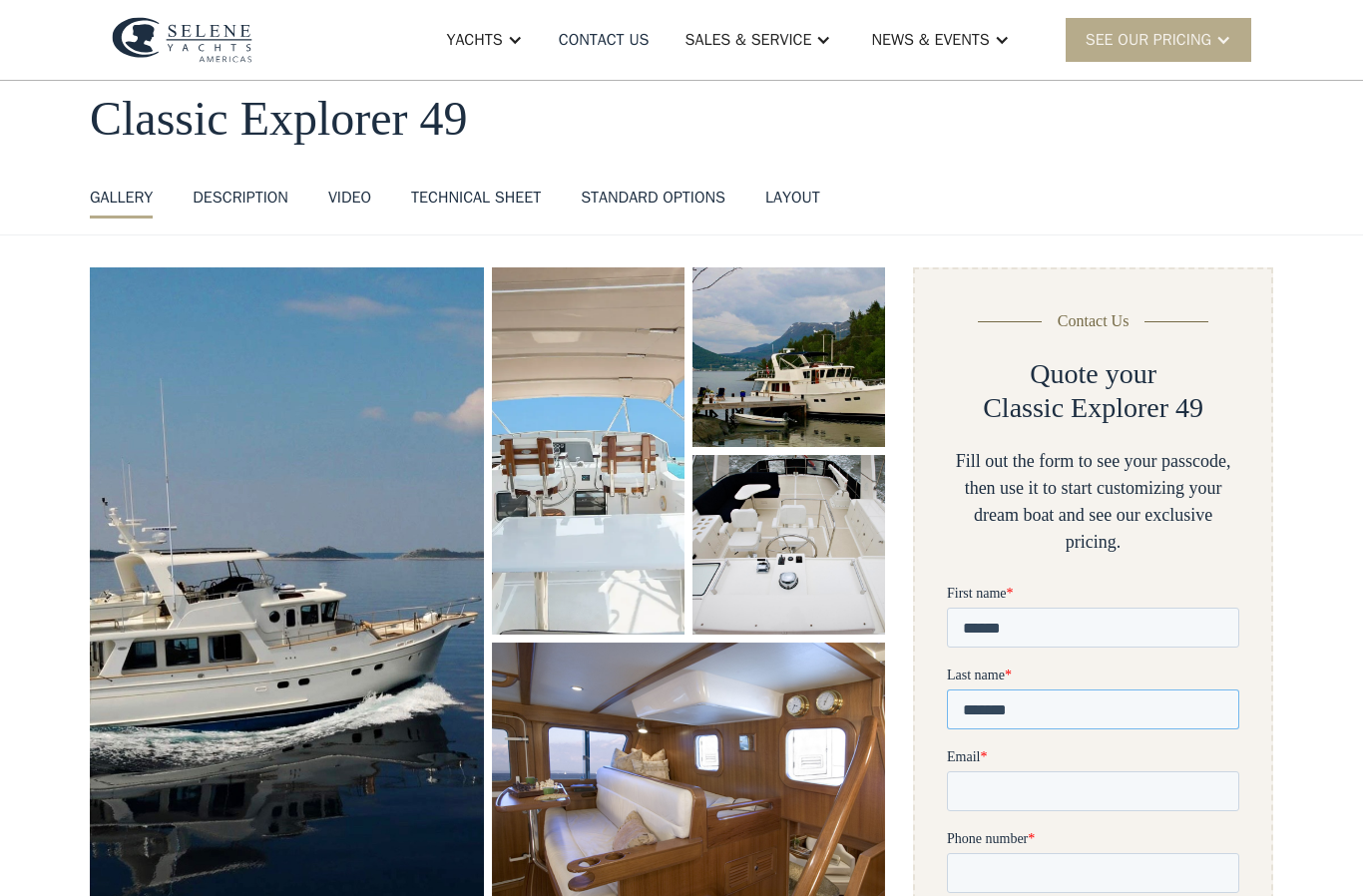 type on "*******" 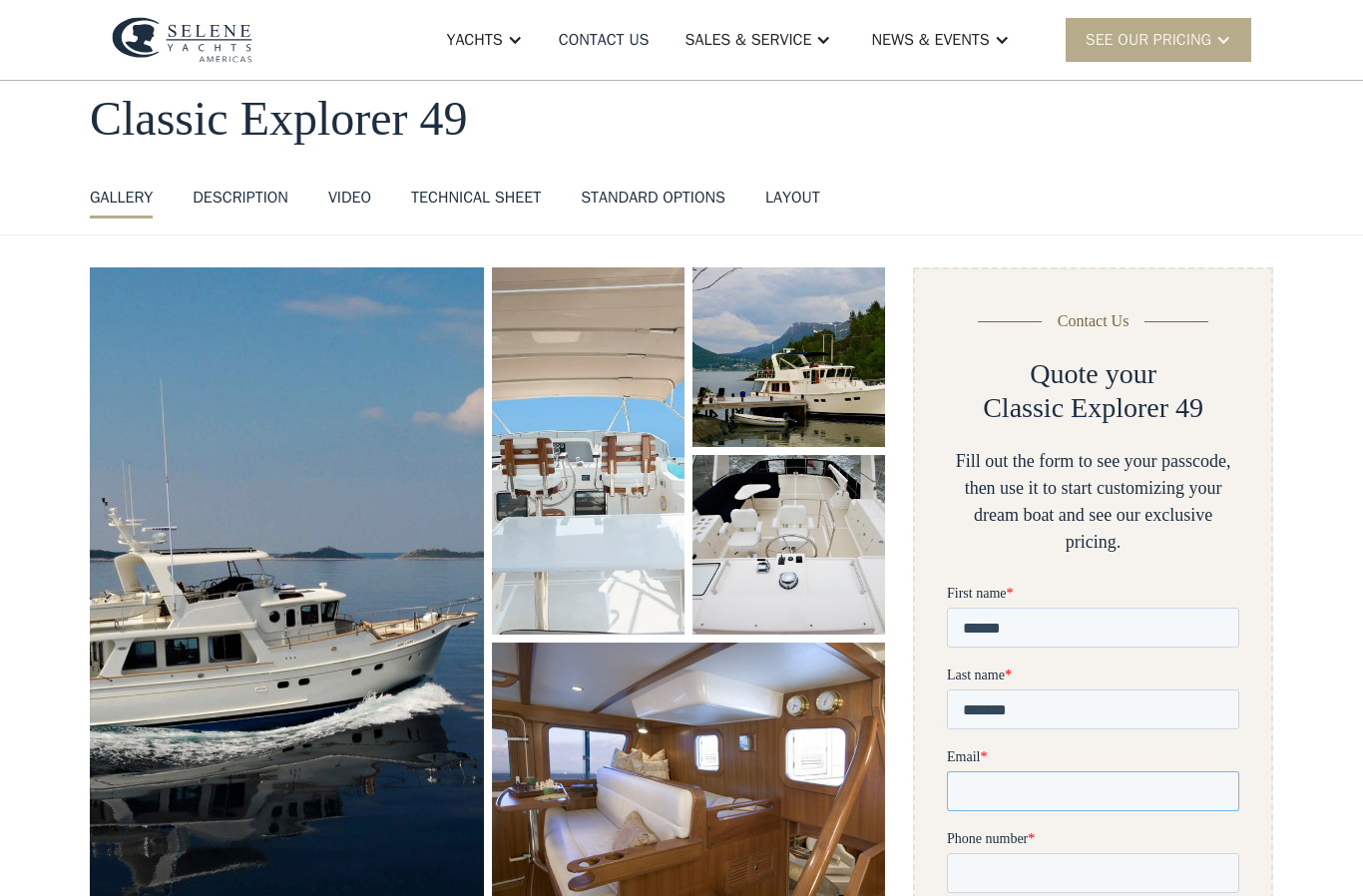 click on "Email *" at bounding box center [1093, 791] 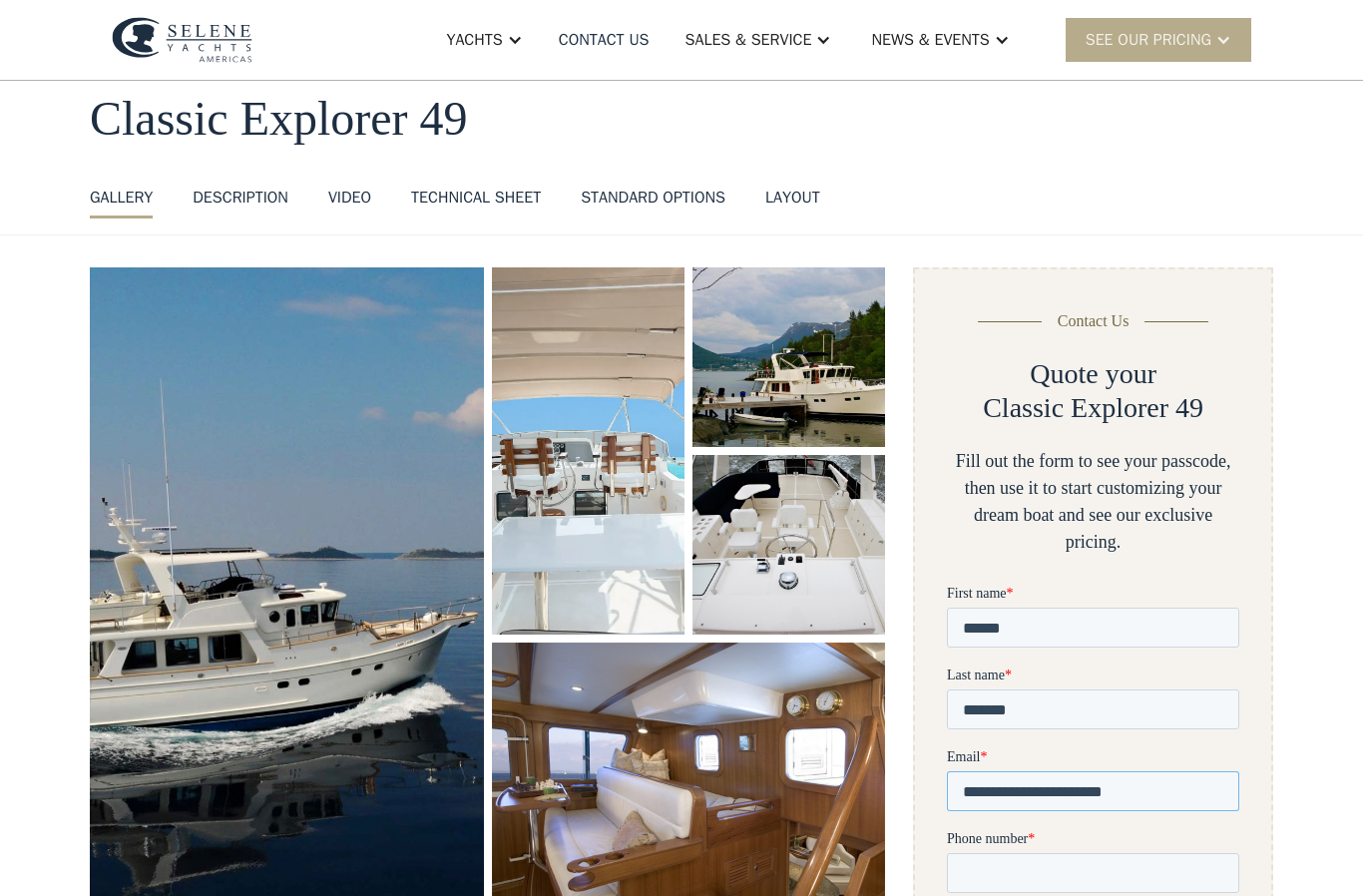 type on "**********" 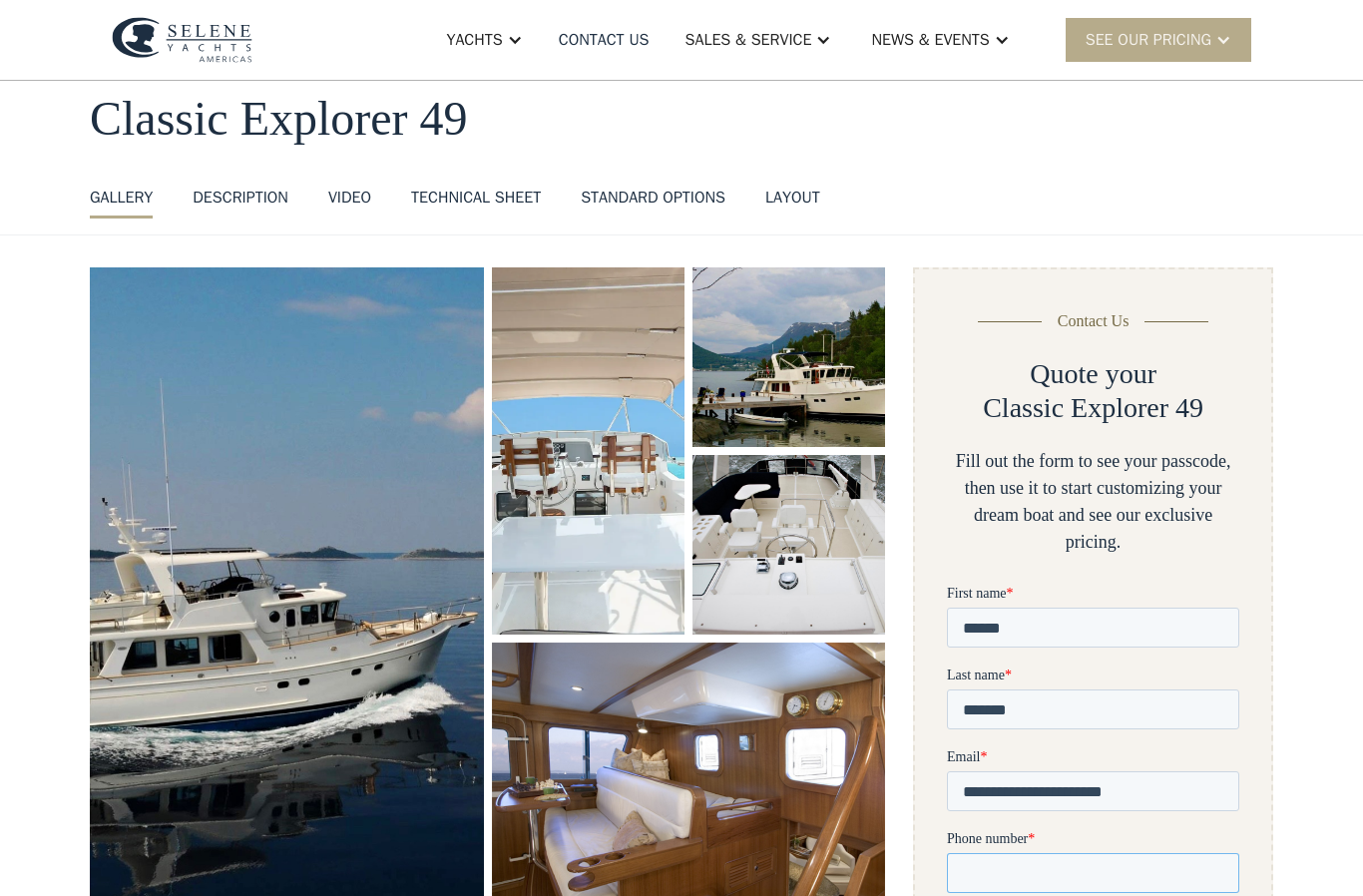 click on "Phone number *" at bounding box center (1093, 873) 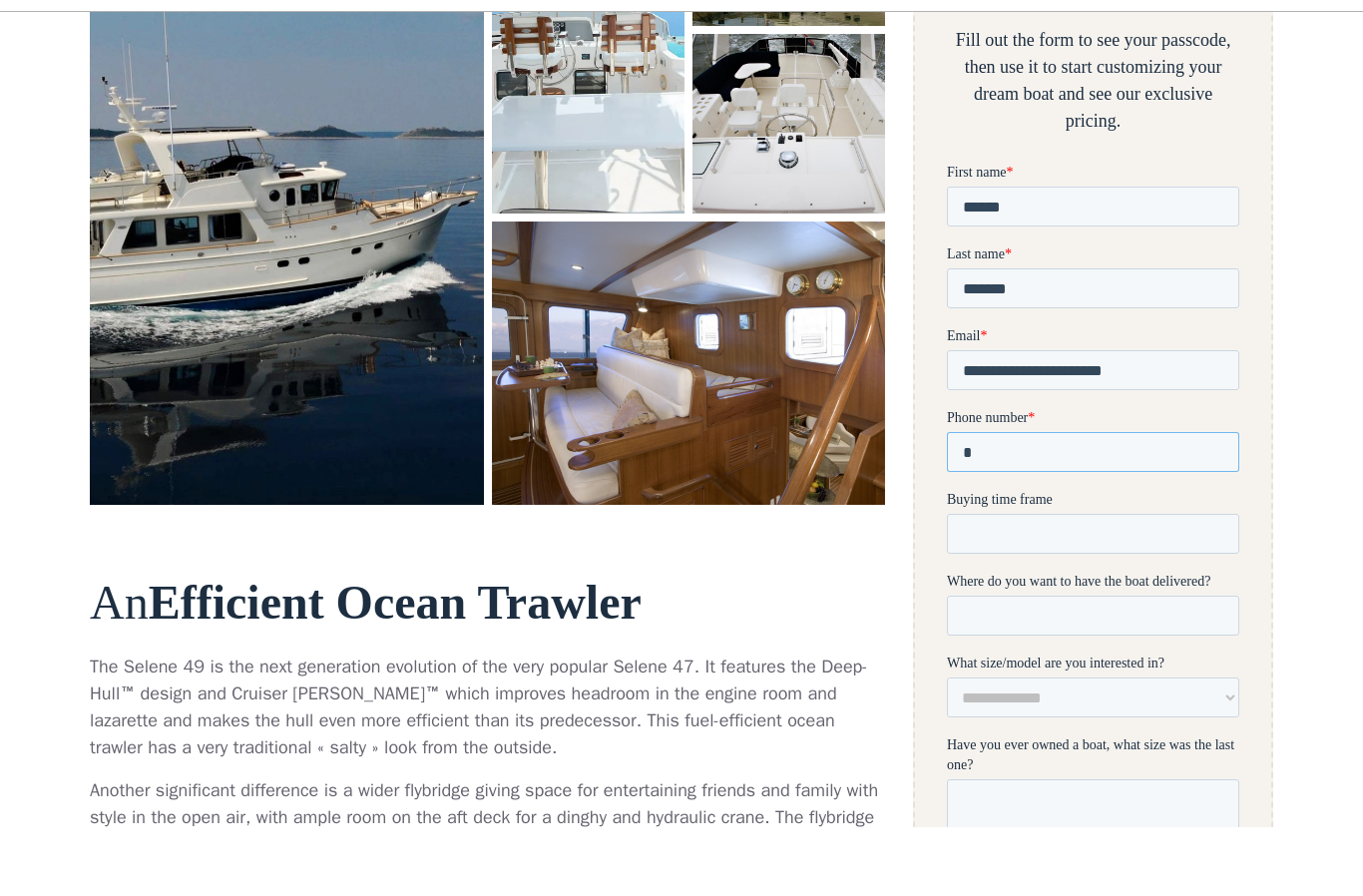 type on "**" 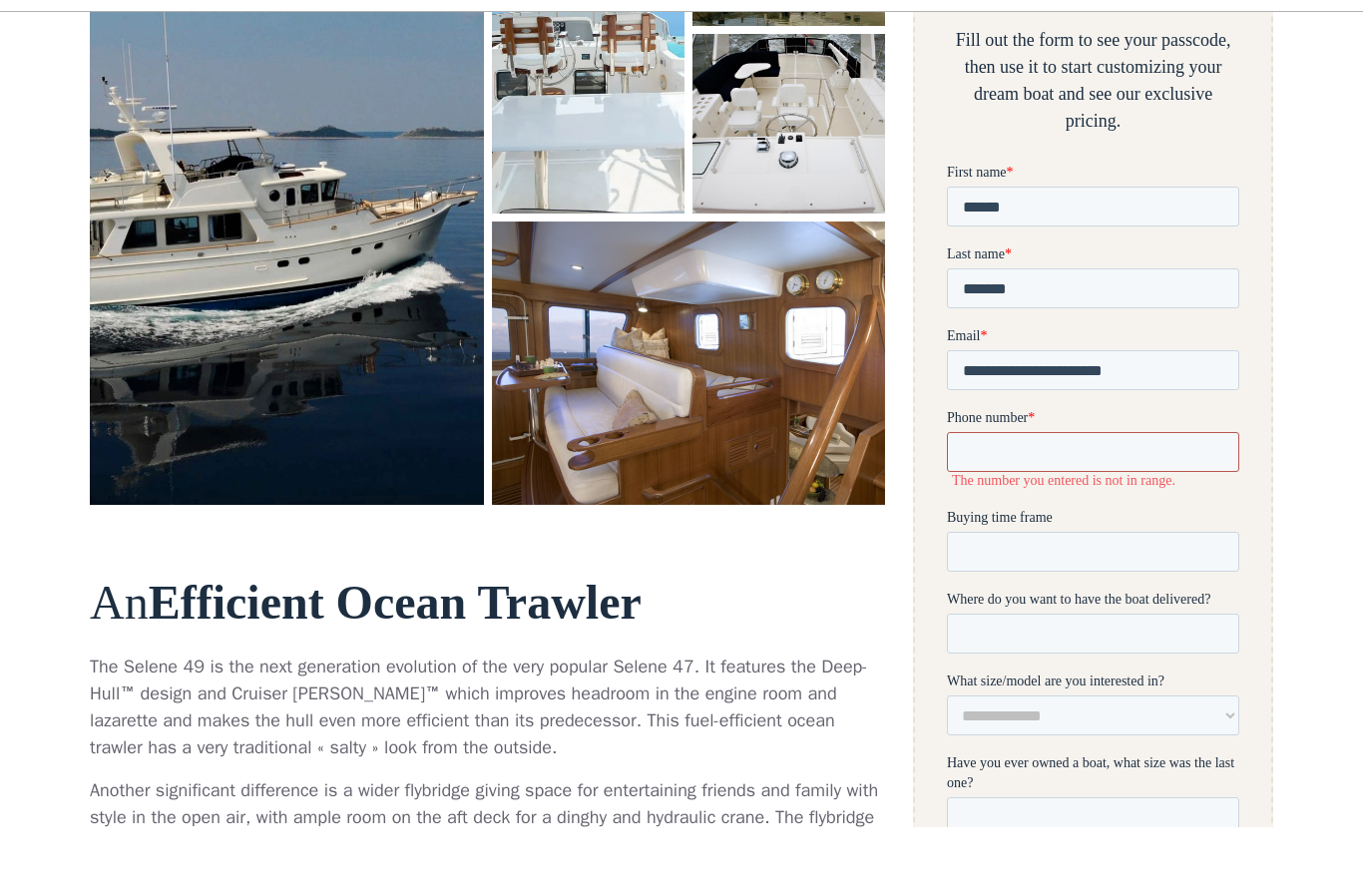 type on "**********" 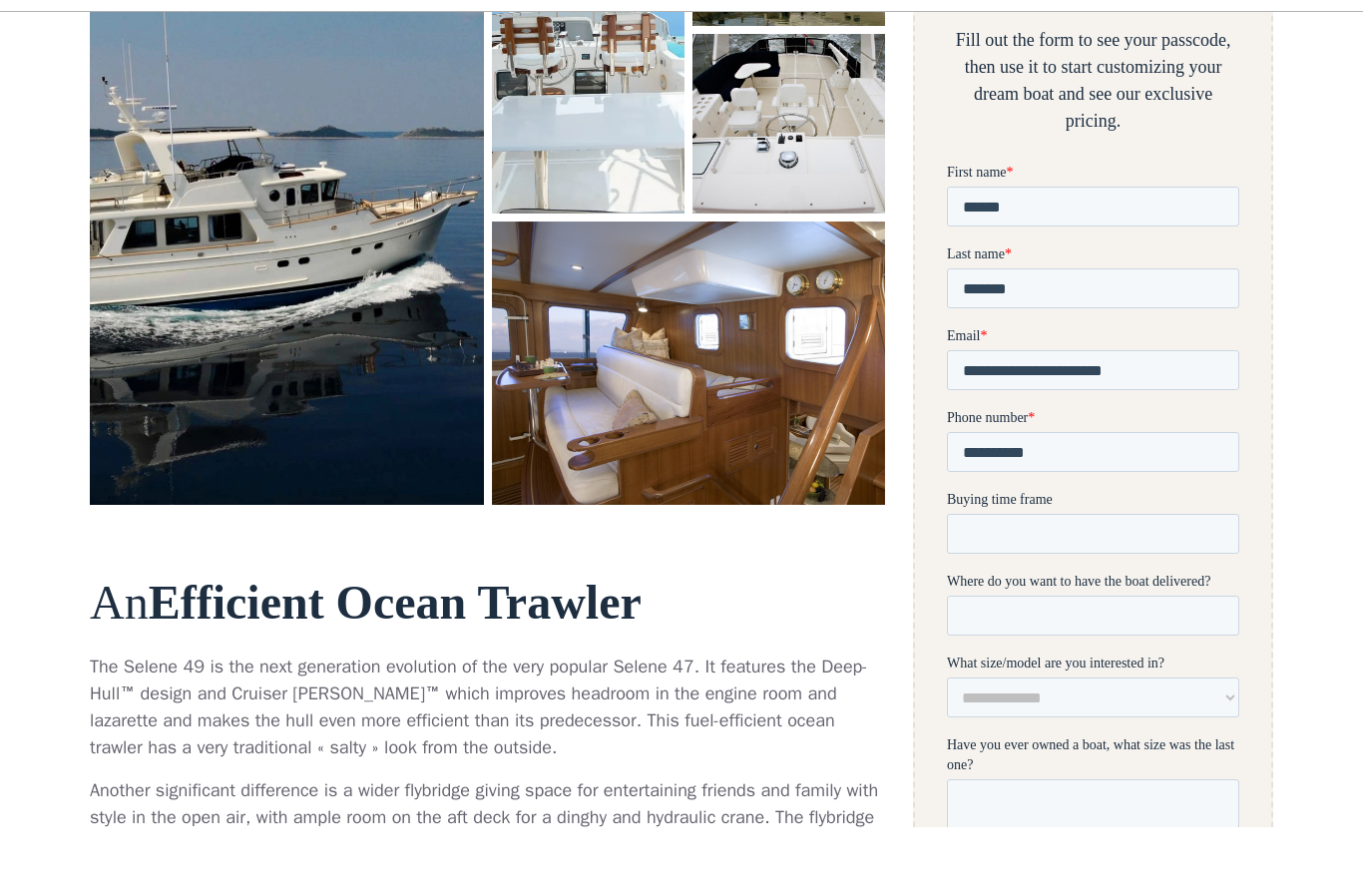scroll, scrollTop: 523, scrollLeft: 0, axis: vertical 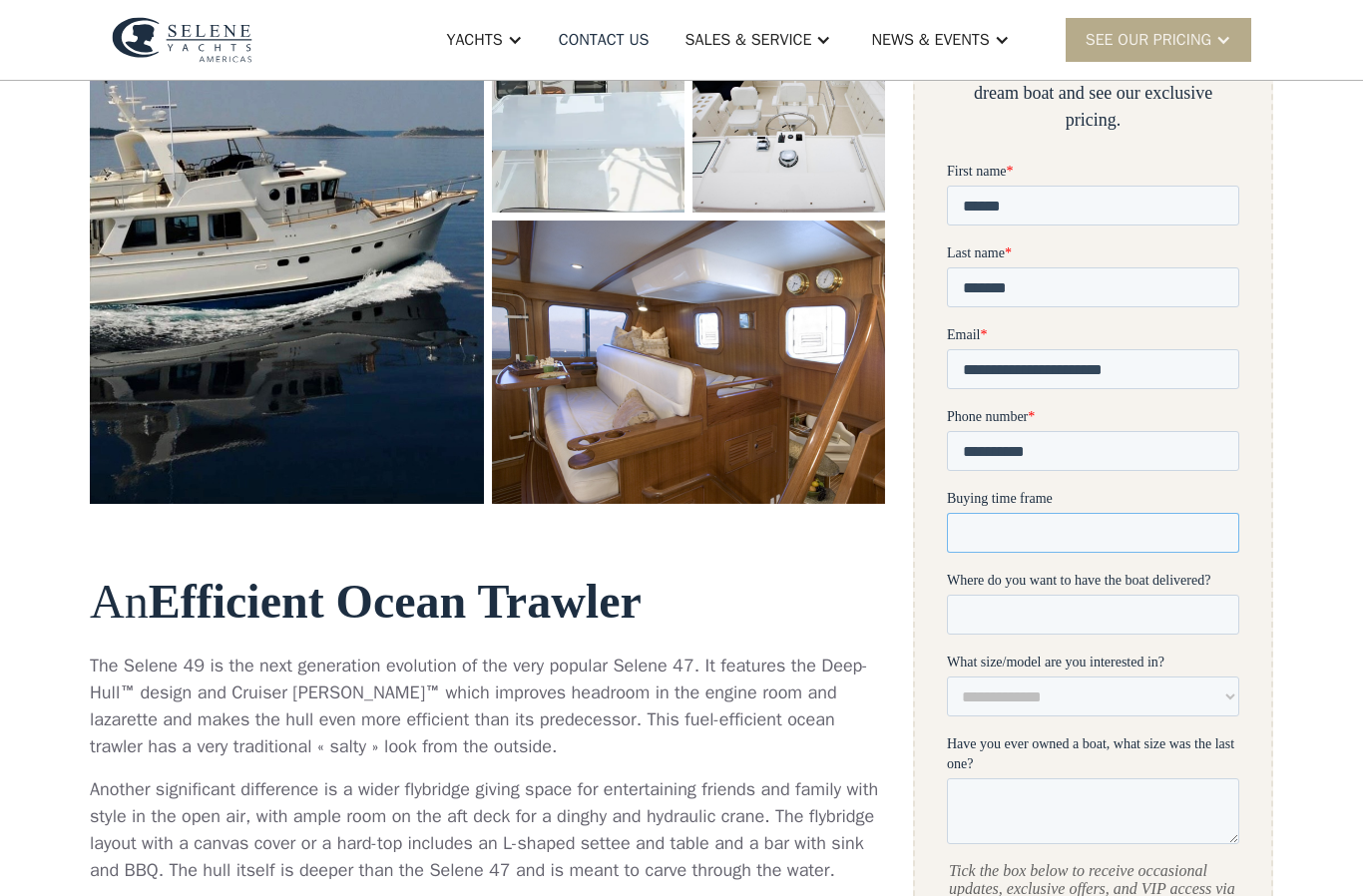 click on "Buying time frame" at bounding box center [1093, 533] 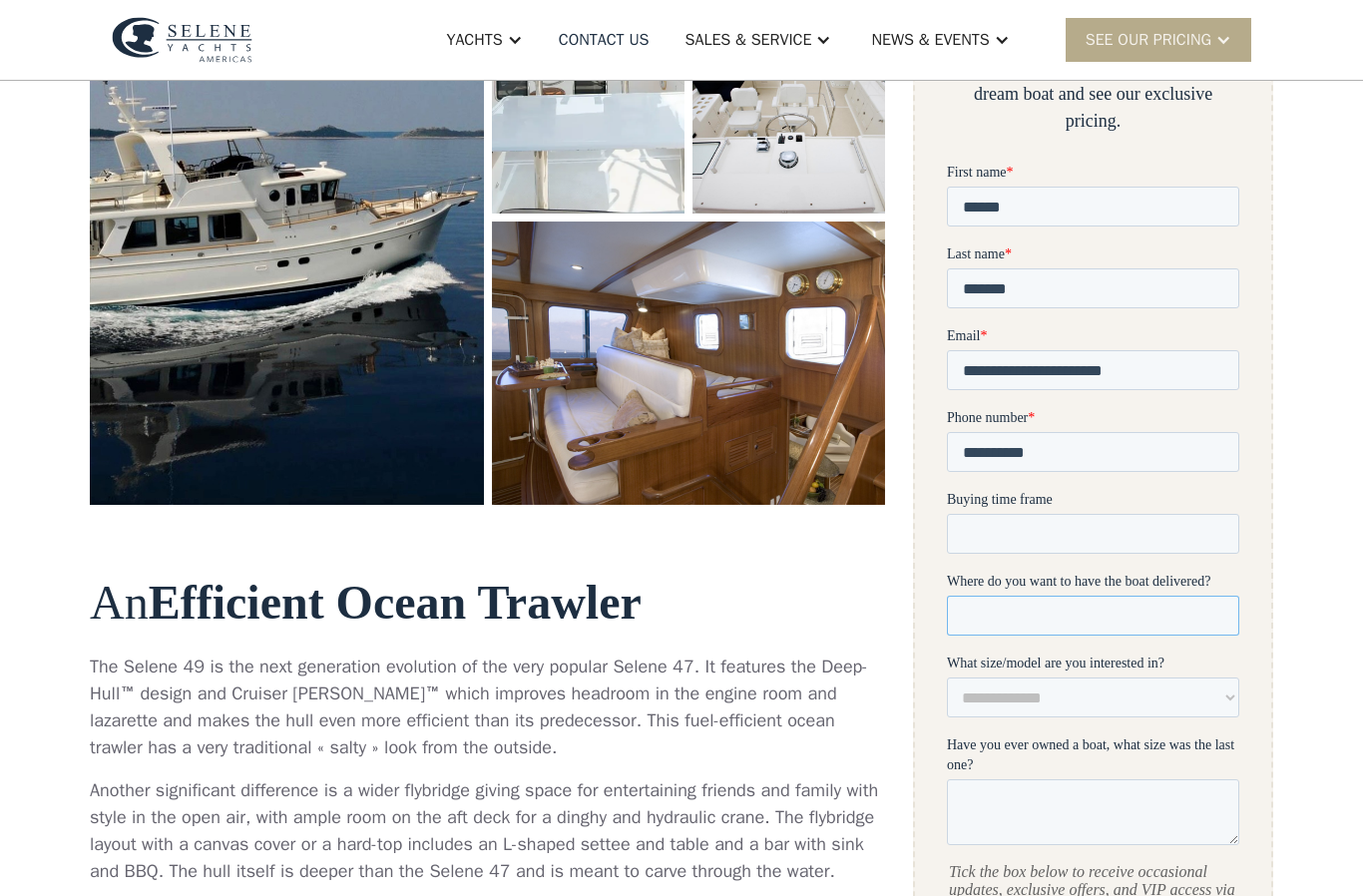 click on "Where do you want to have the boat delivered?" at bounding box center (1093, 616) 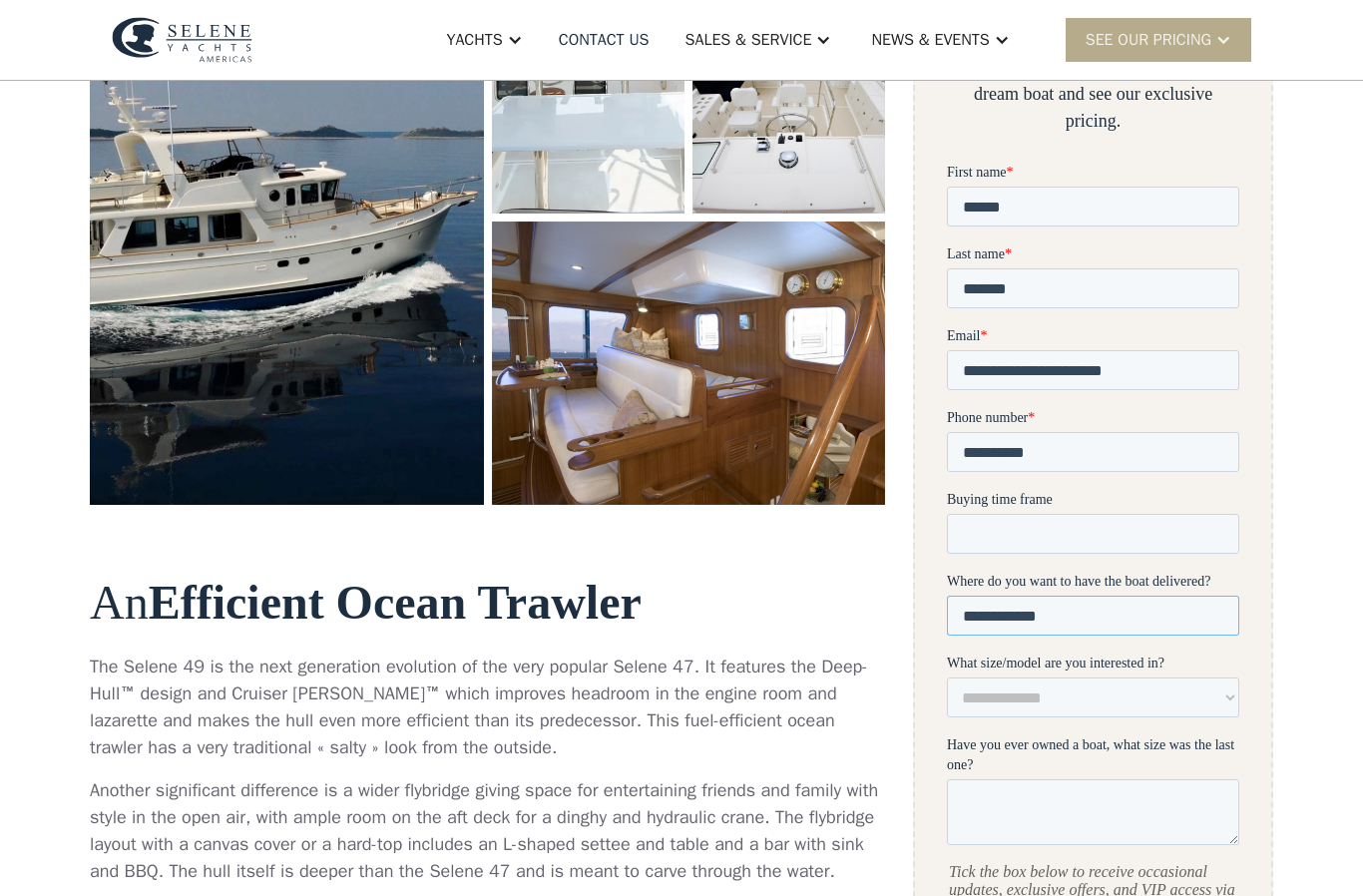 type on "**********" 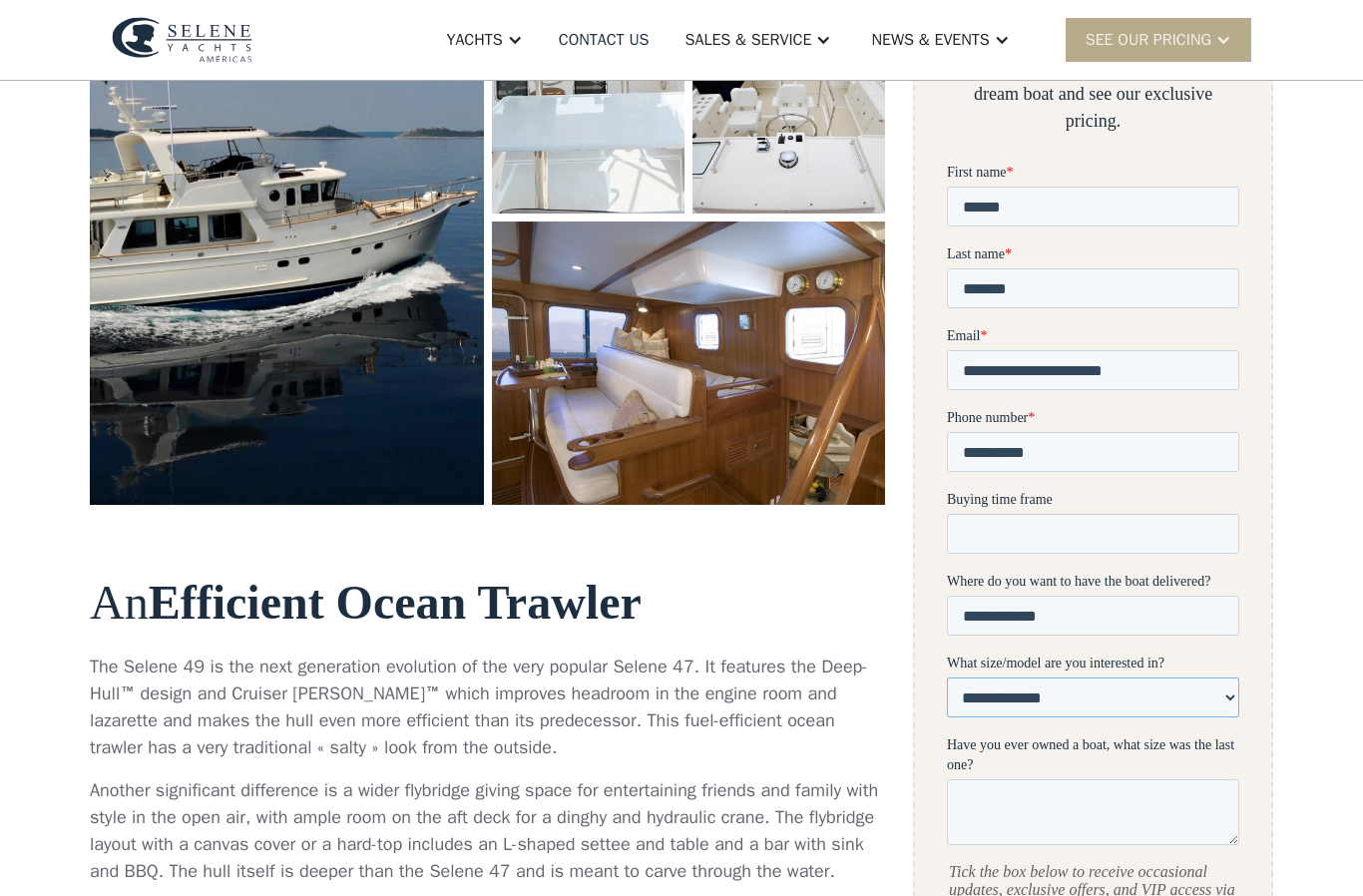 click on "**********" at bounding box center [1093, 697] 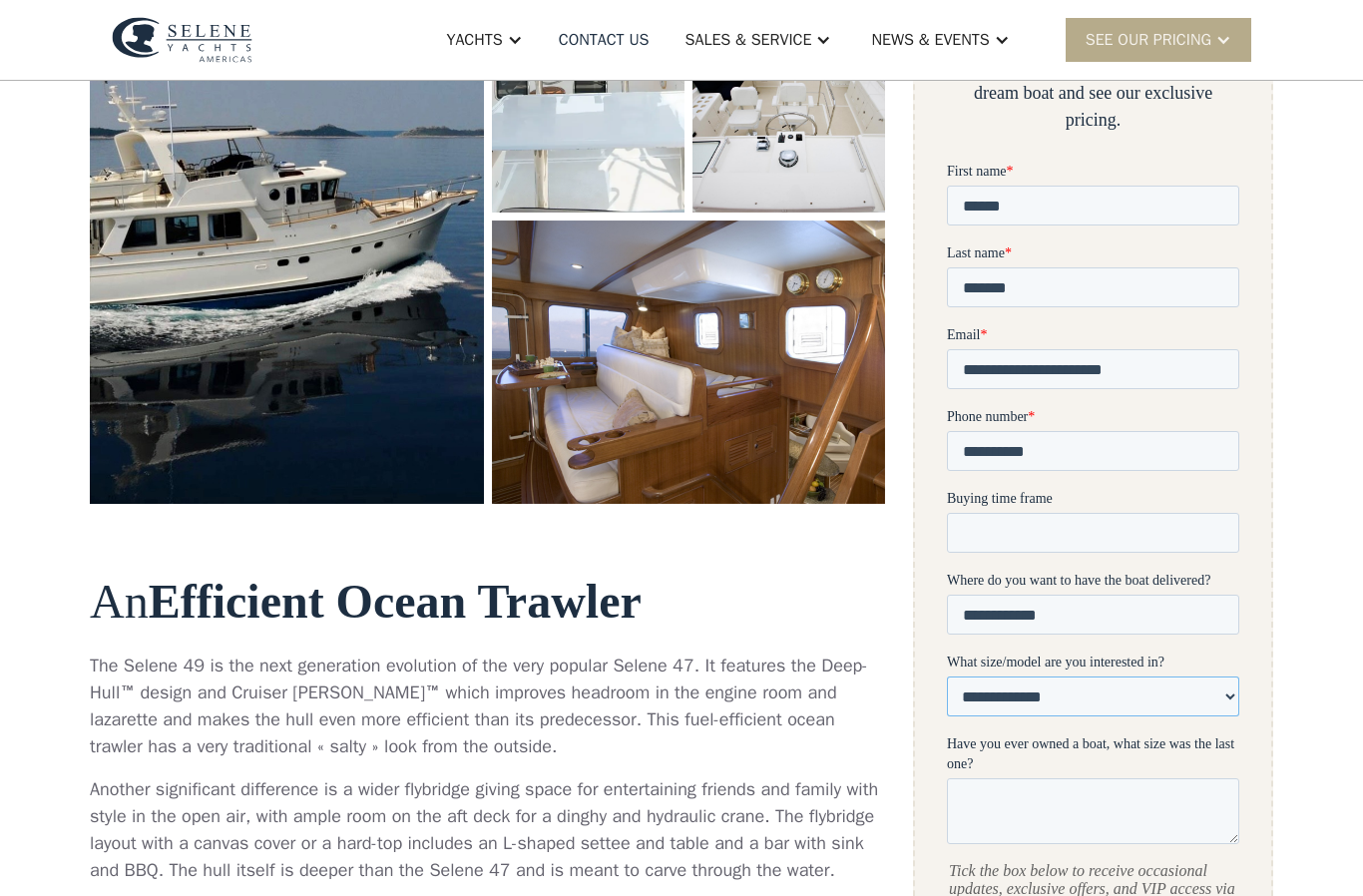 select on "**********" 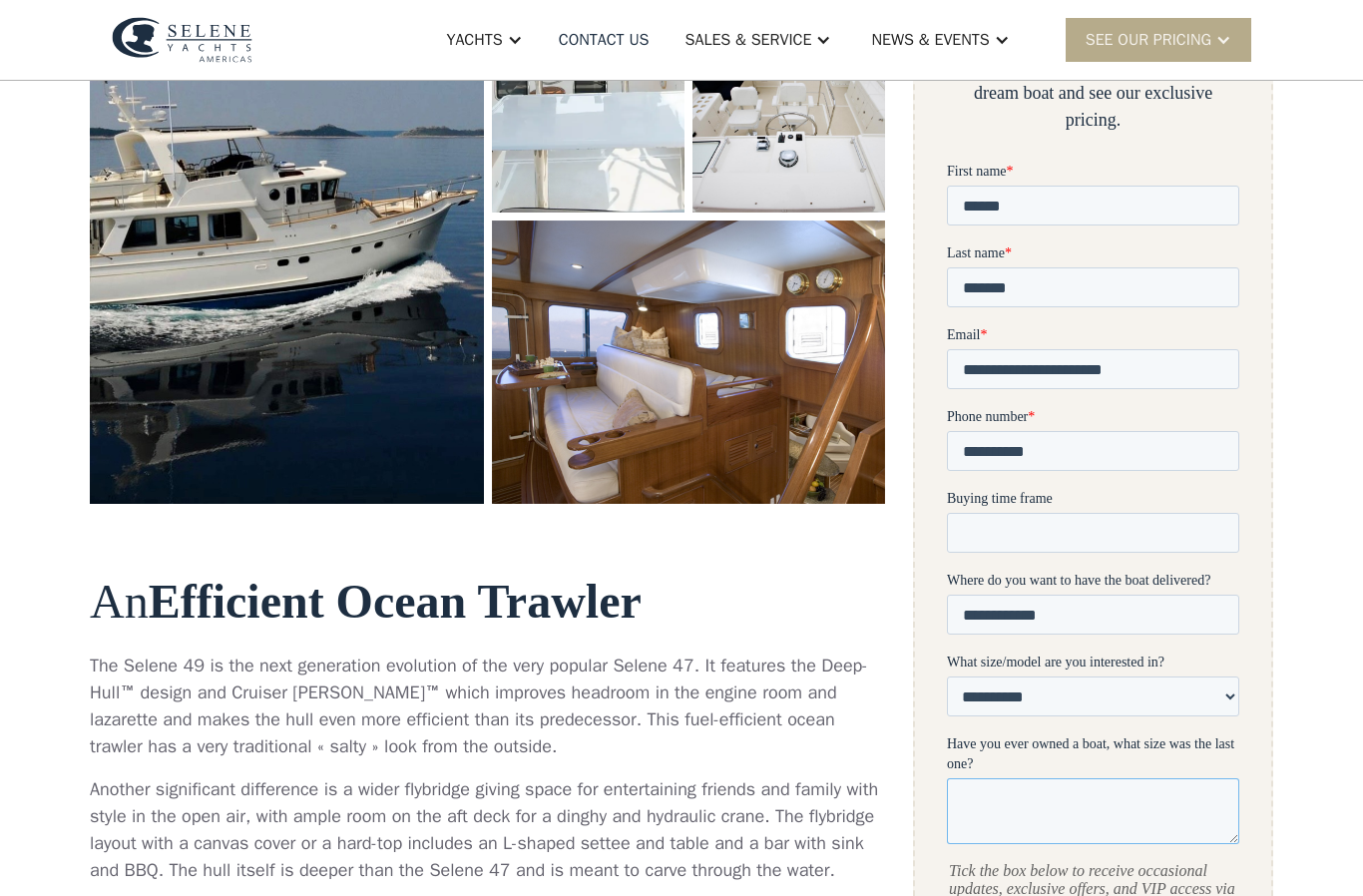 click on "Have you ever owned a boat, what size was the last one?" at bounding box center (1093, 811) 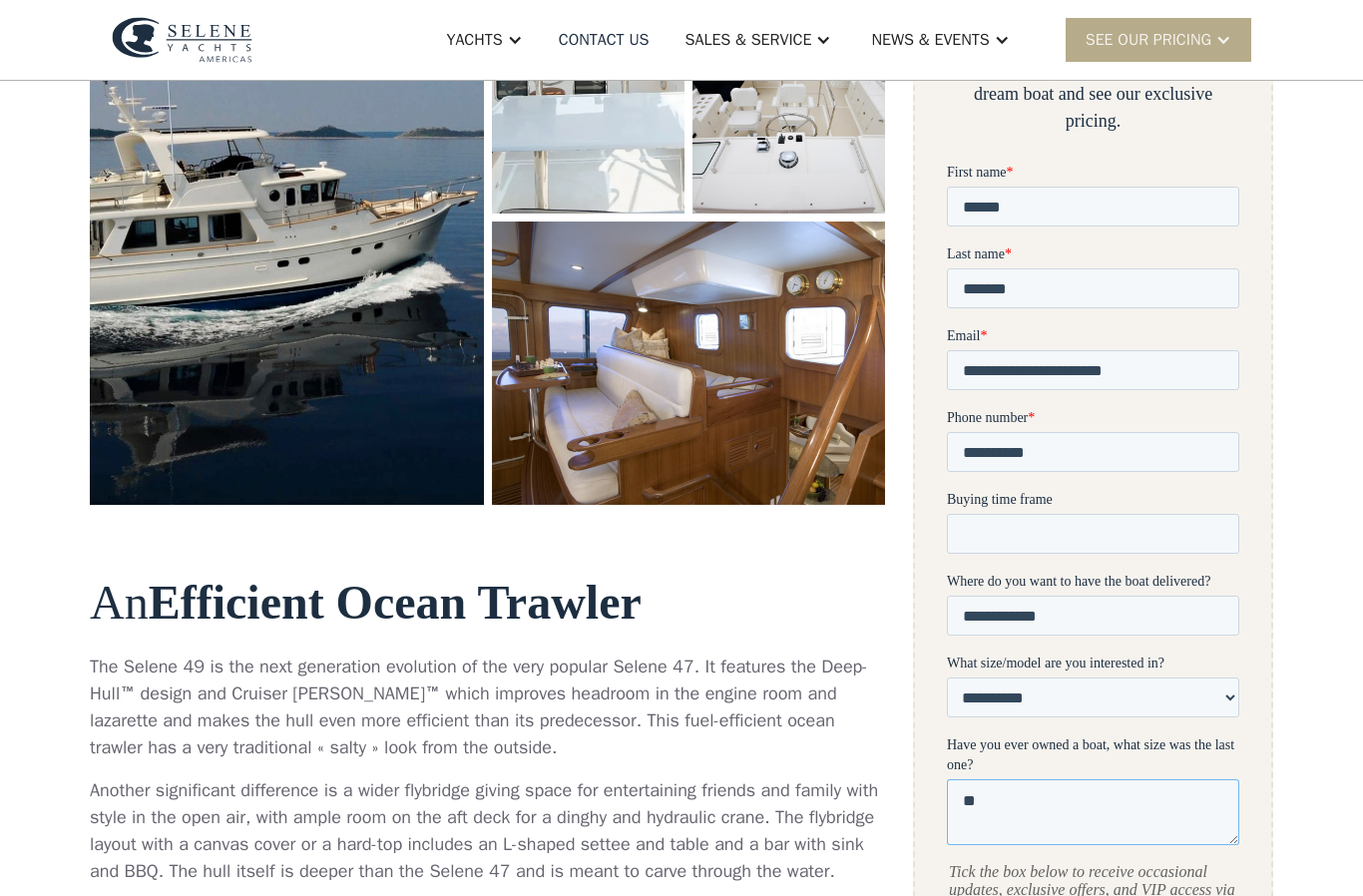 type on "*" 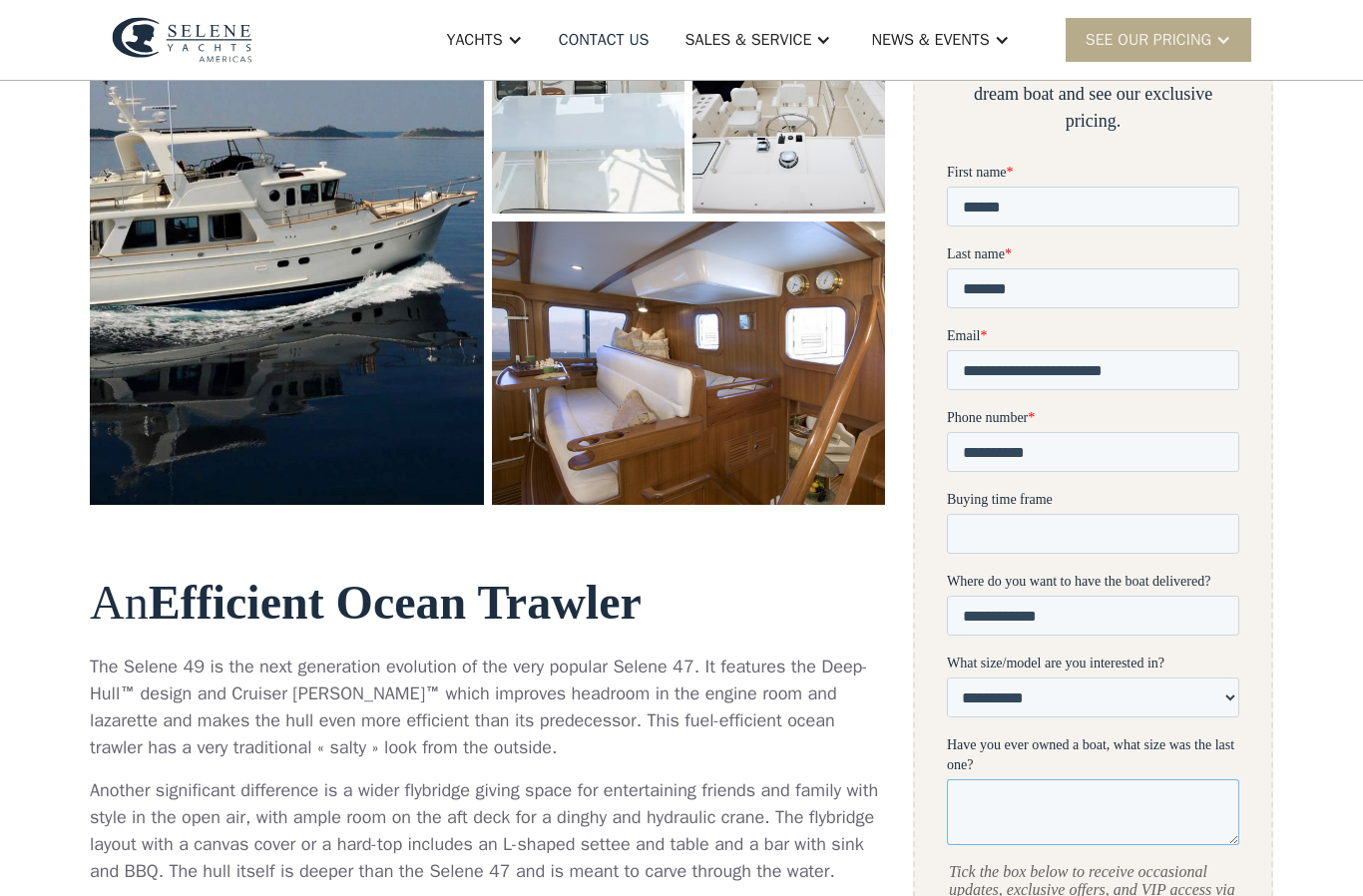 type on "*" 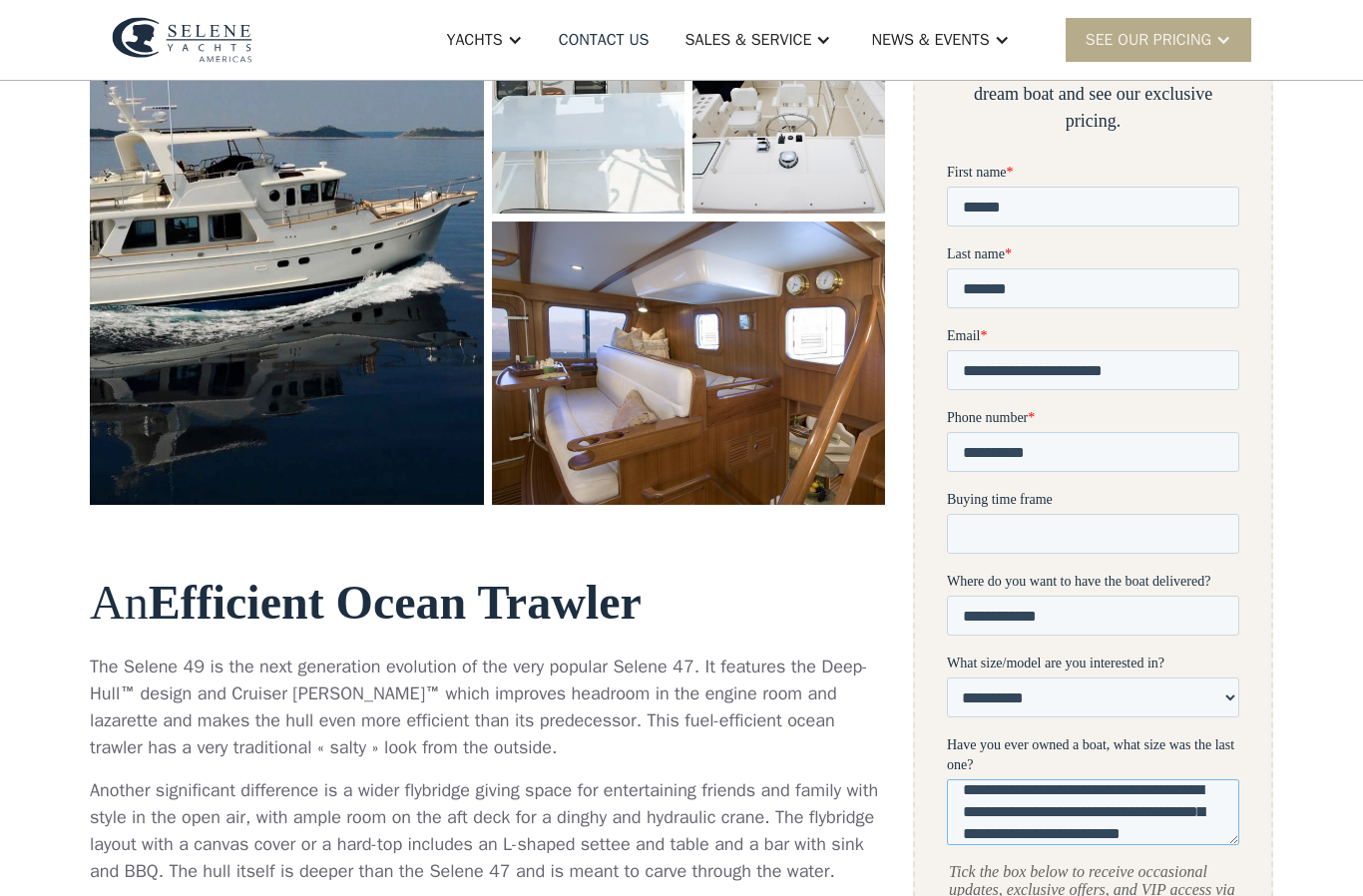 scroll, scrollTop: 44, scrollLeft: 0, axis: vertical 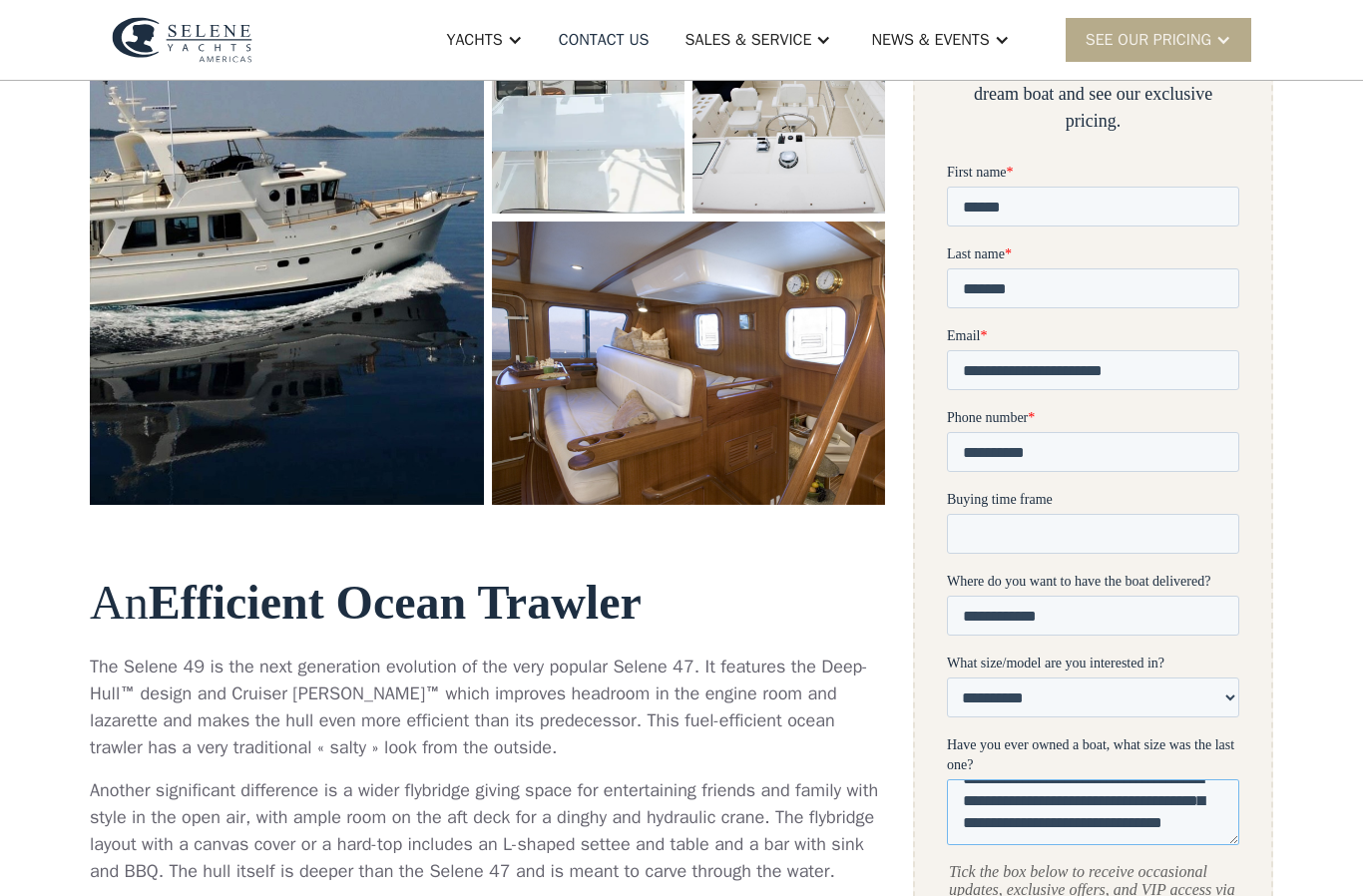 click on "**********" at bounding box center [1093, 812] 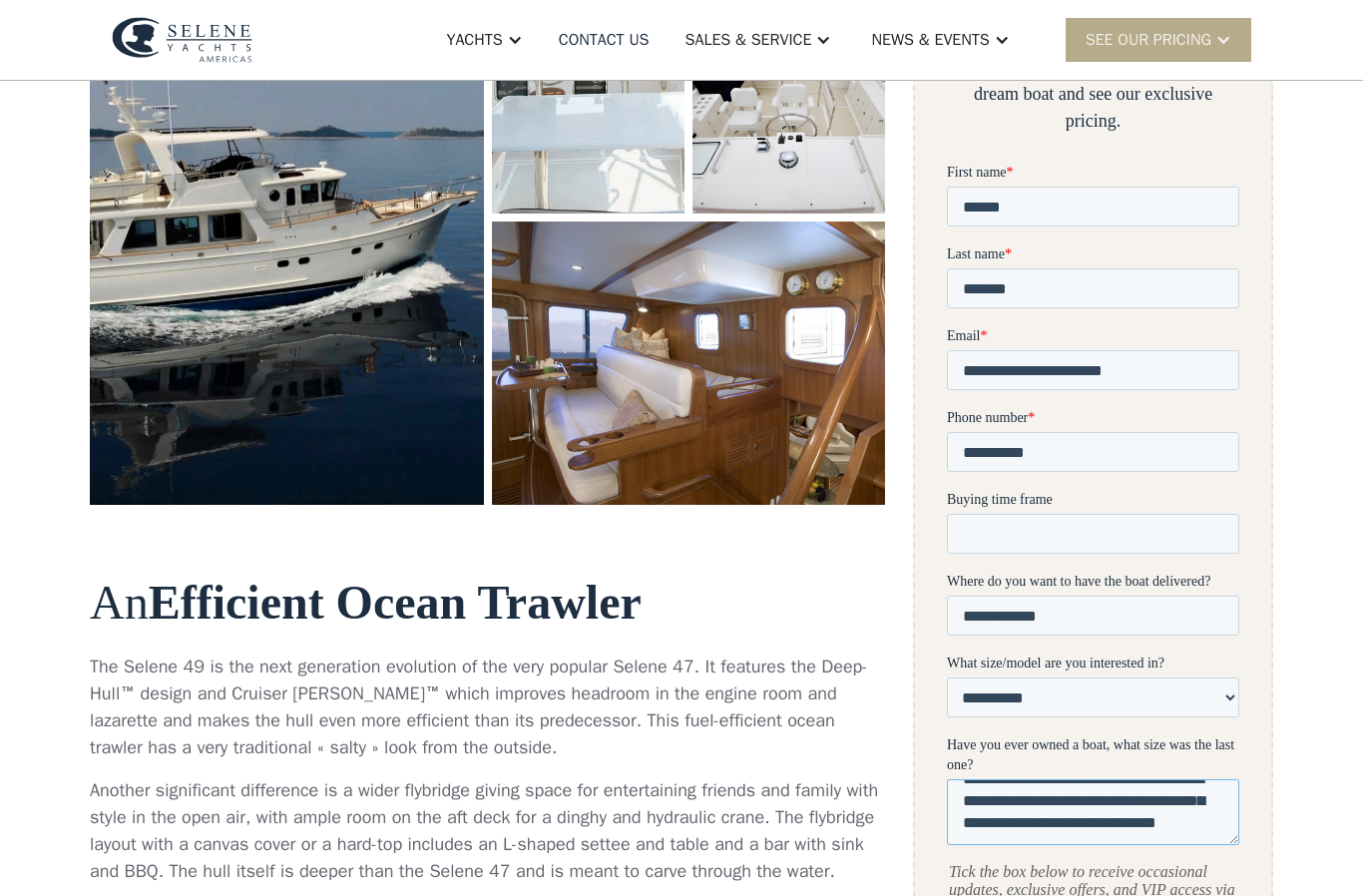 scroll, scrollTop: 44, scrollLeft: 0, axis: vertical 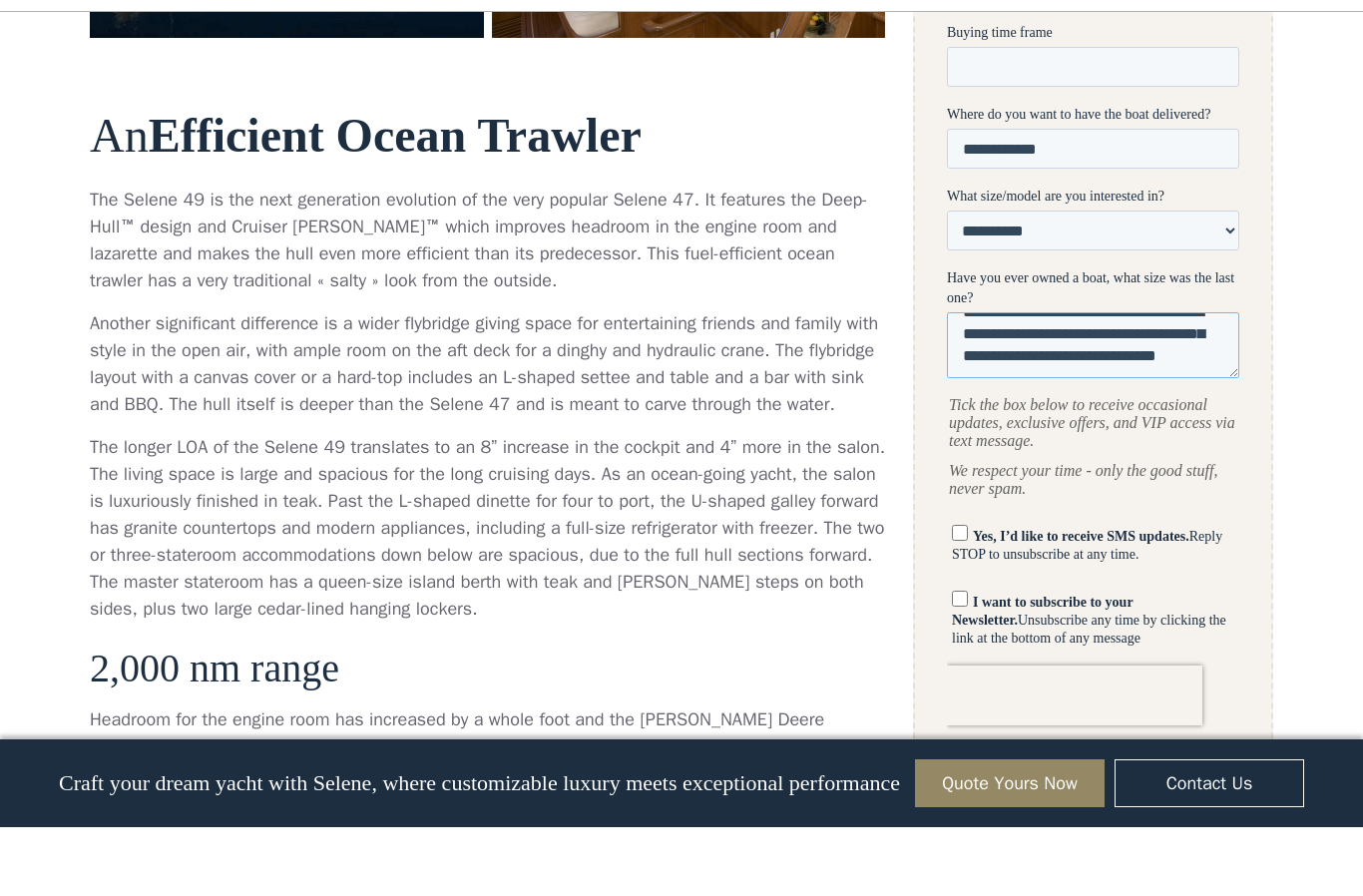 type on "**********" 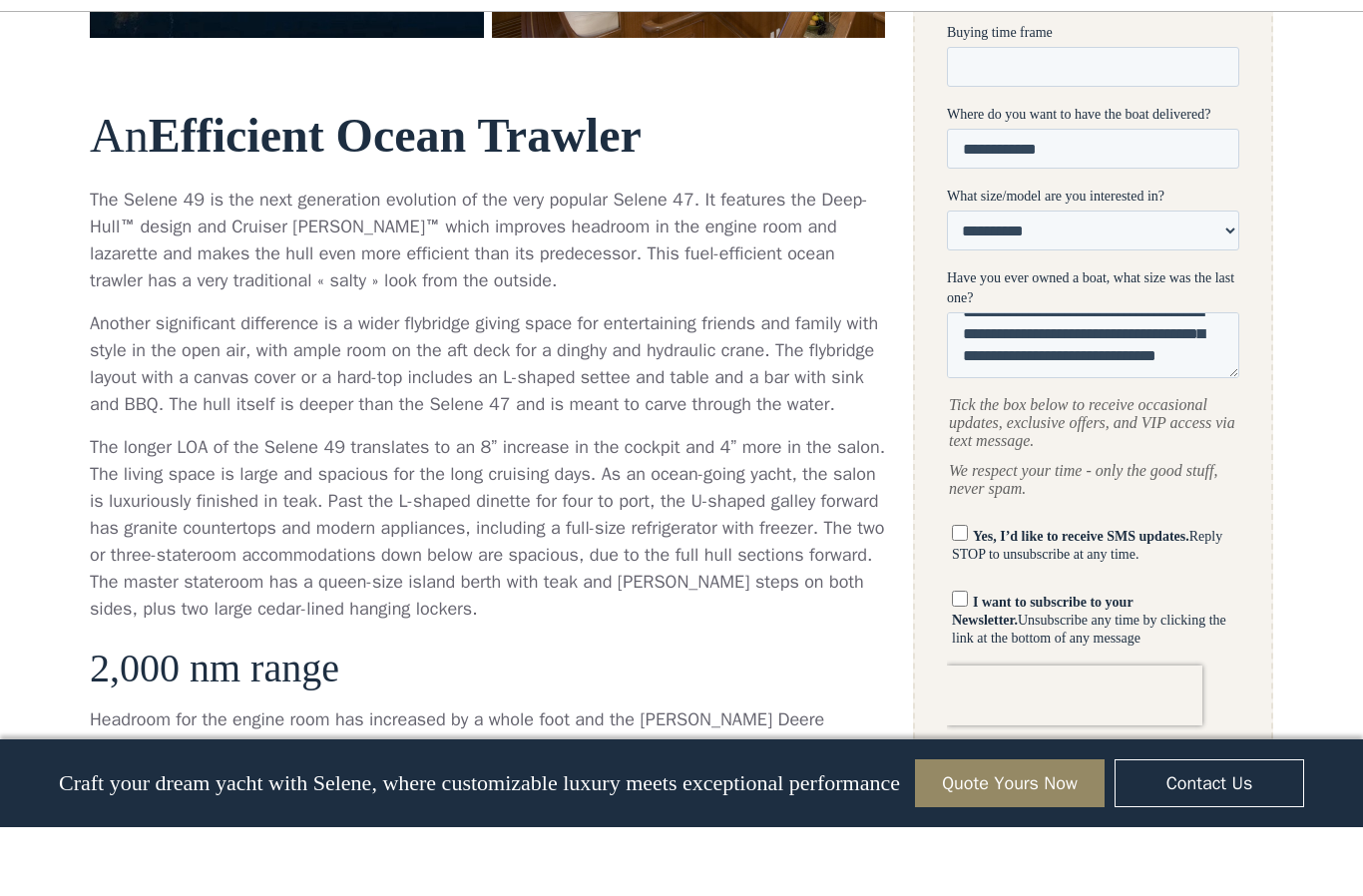 scroll, scrollTop: 989, scrollLeft: 0, axis: vertical 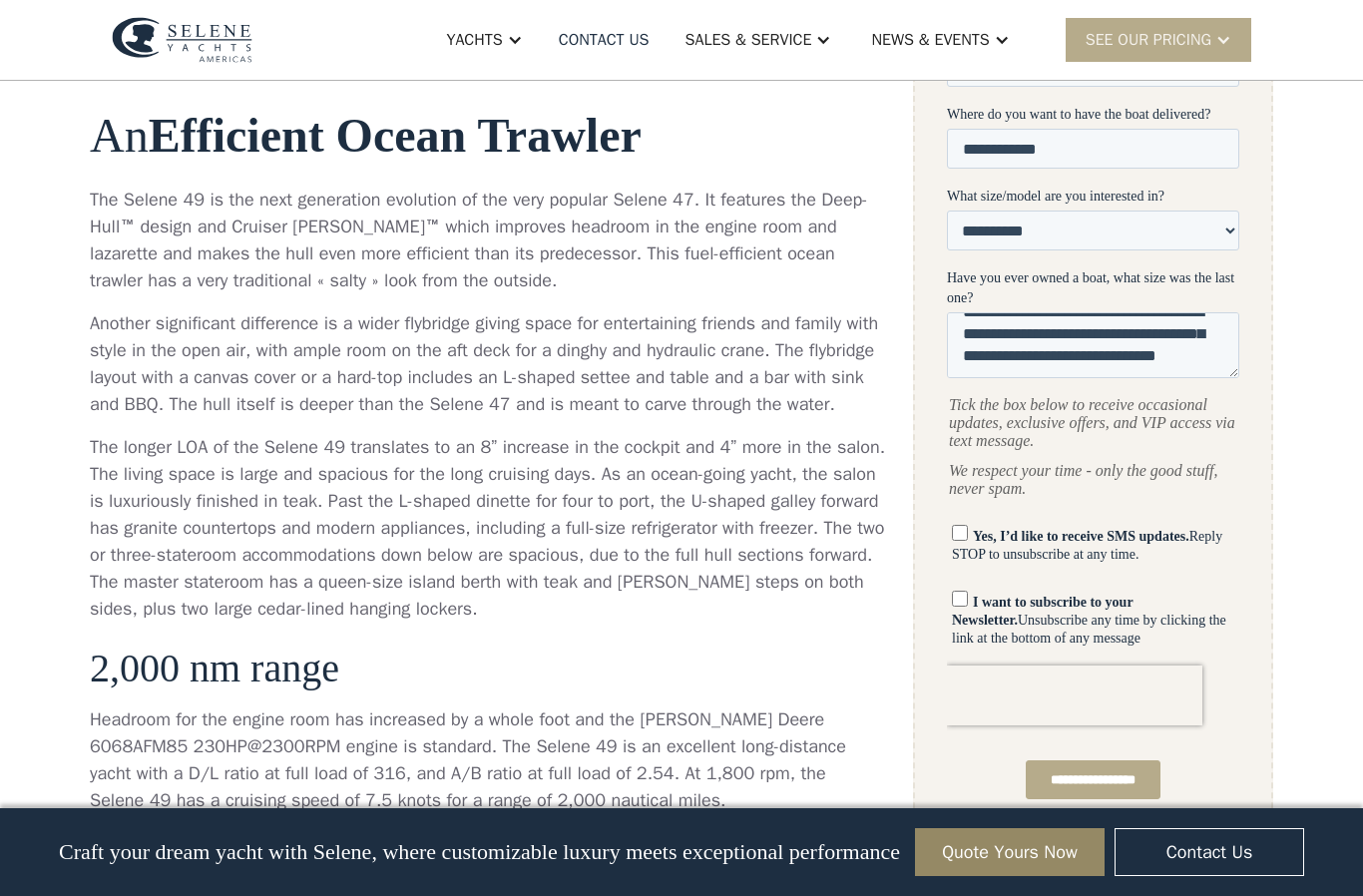 click on "**********" at bounding box center [1093, 780] 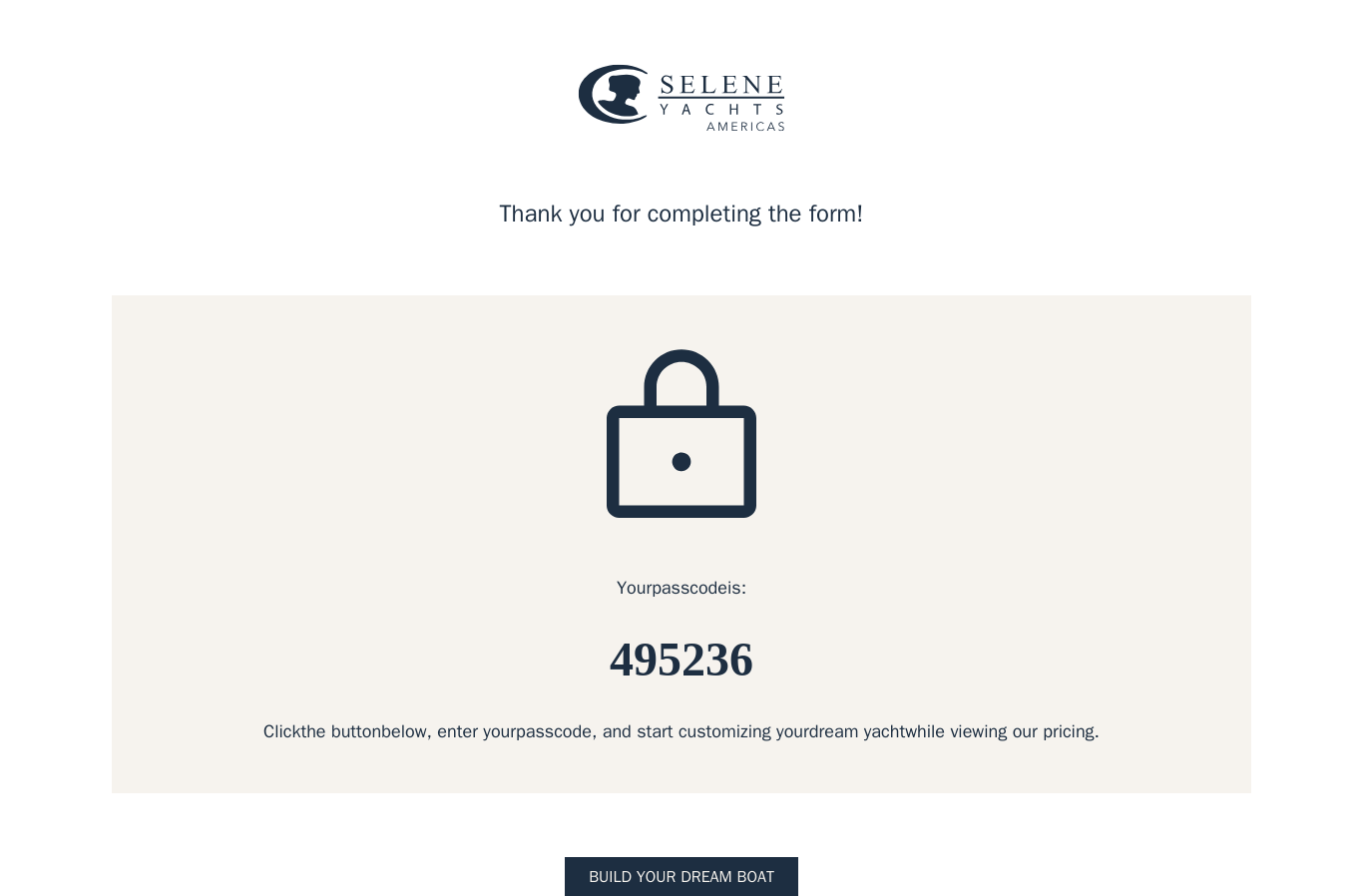 scroll, scrollTop: 73, scrollLeft: 0, axis: vertical 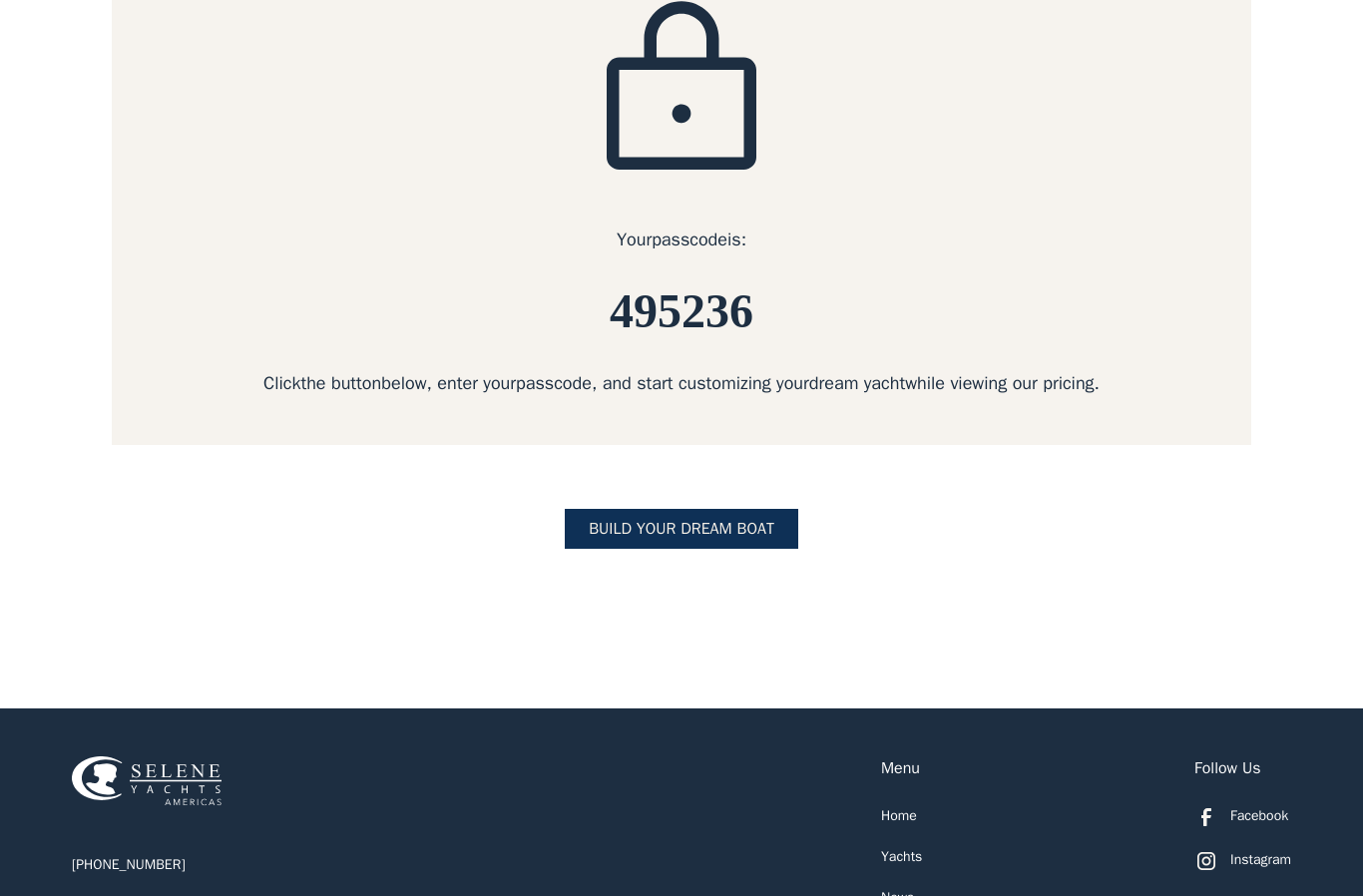 click on "BUILD yOUR dream boat" at bounding box center [682, 529] 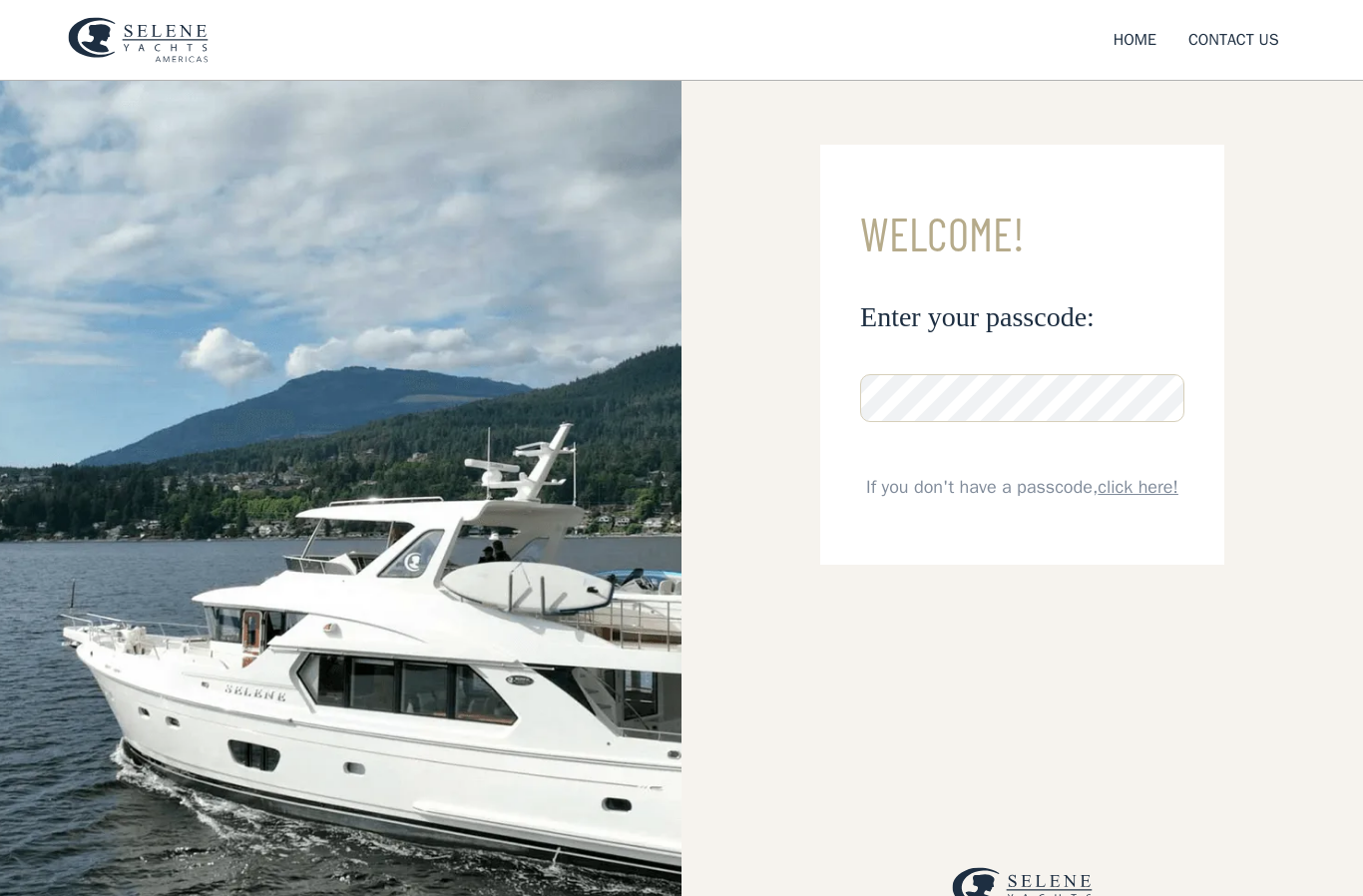 scroll, scrollTop: 0, scrollLeft: 0, axis: both 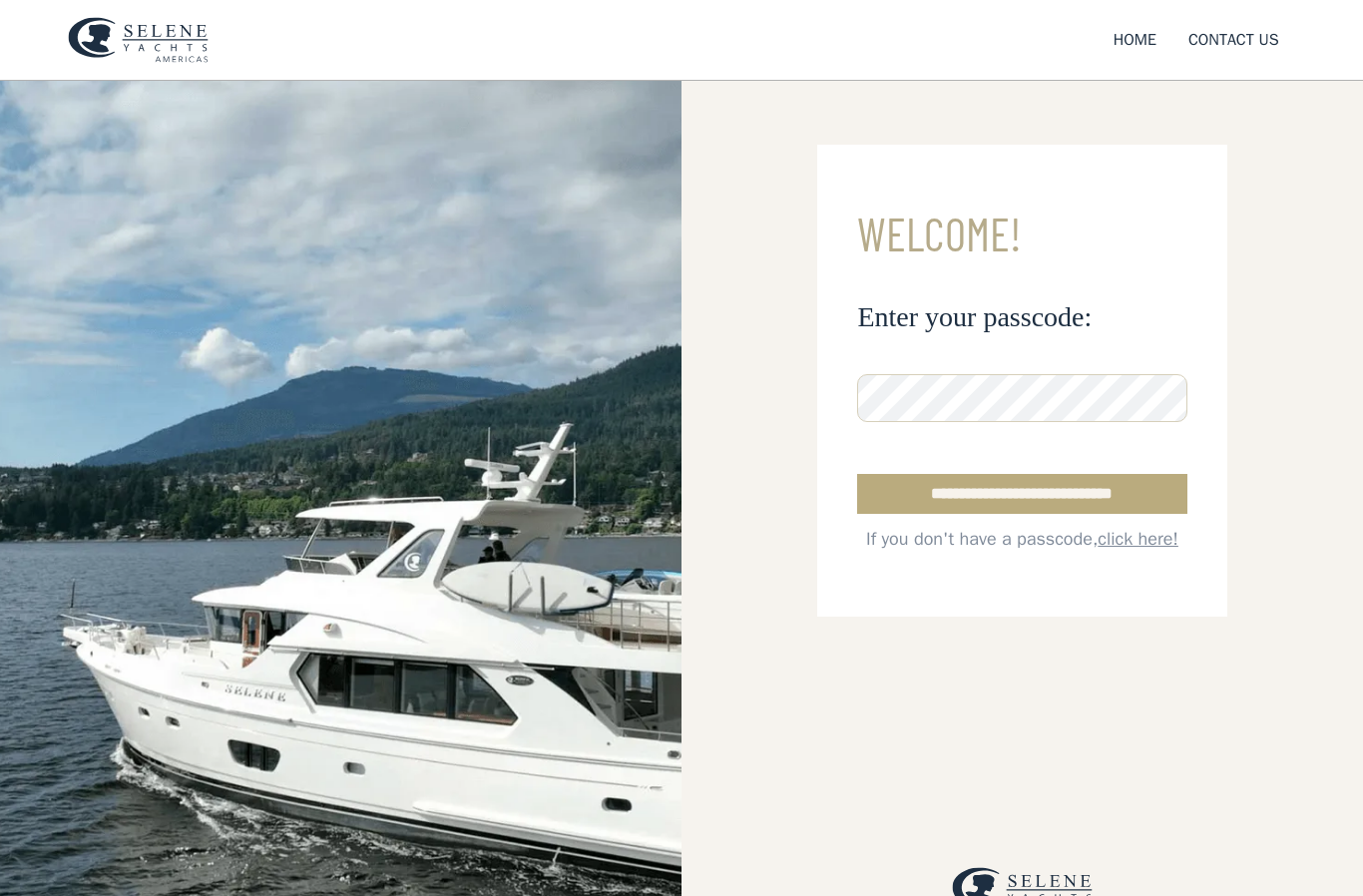 click on "**********" at bounding box center [1022, 494] 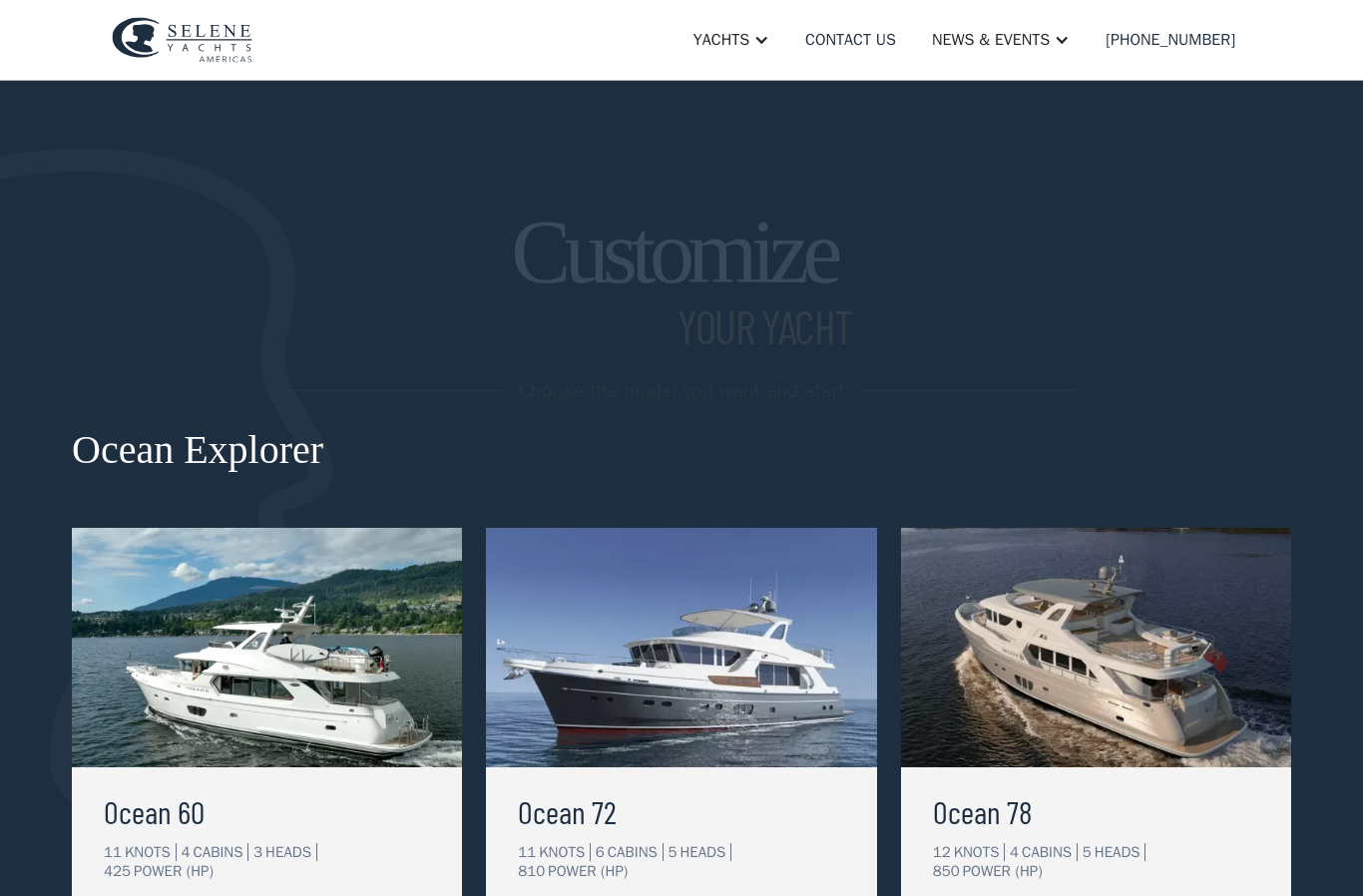 scroll, scrollTop: 0, scrollLeft: 0, axis: both 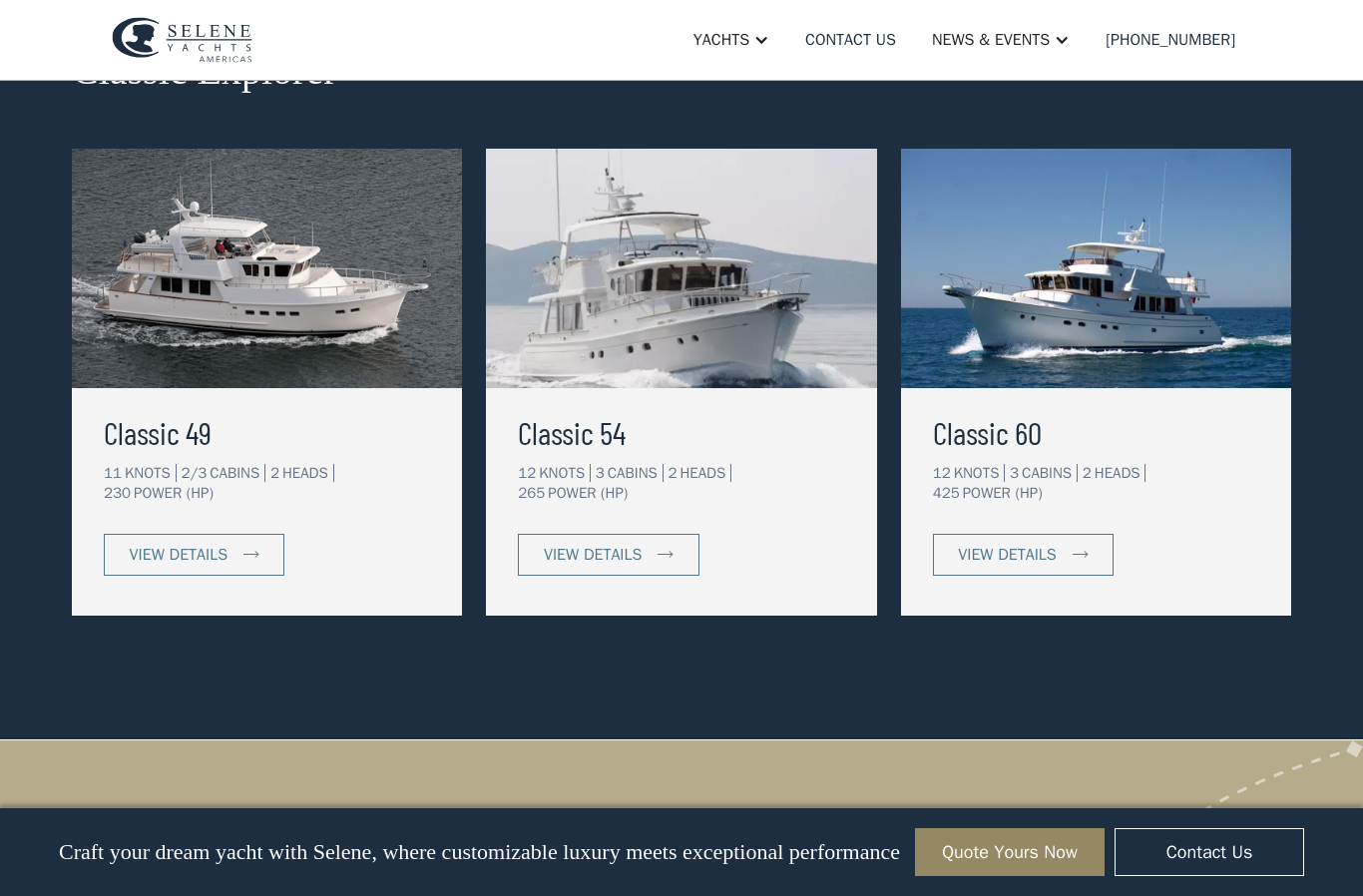 click on "KNOTS" at bounding box center (151, 473) 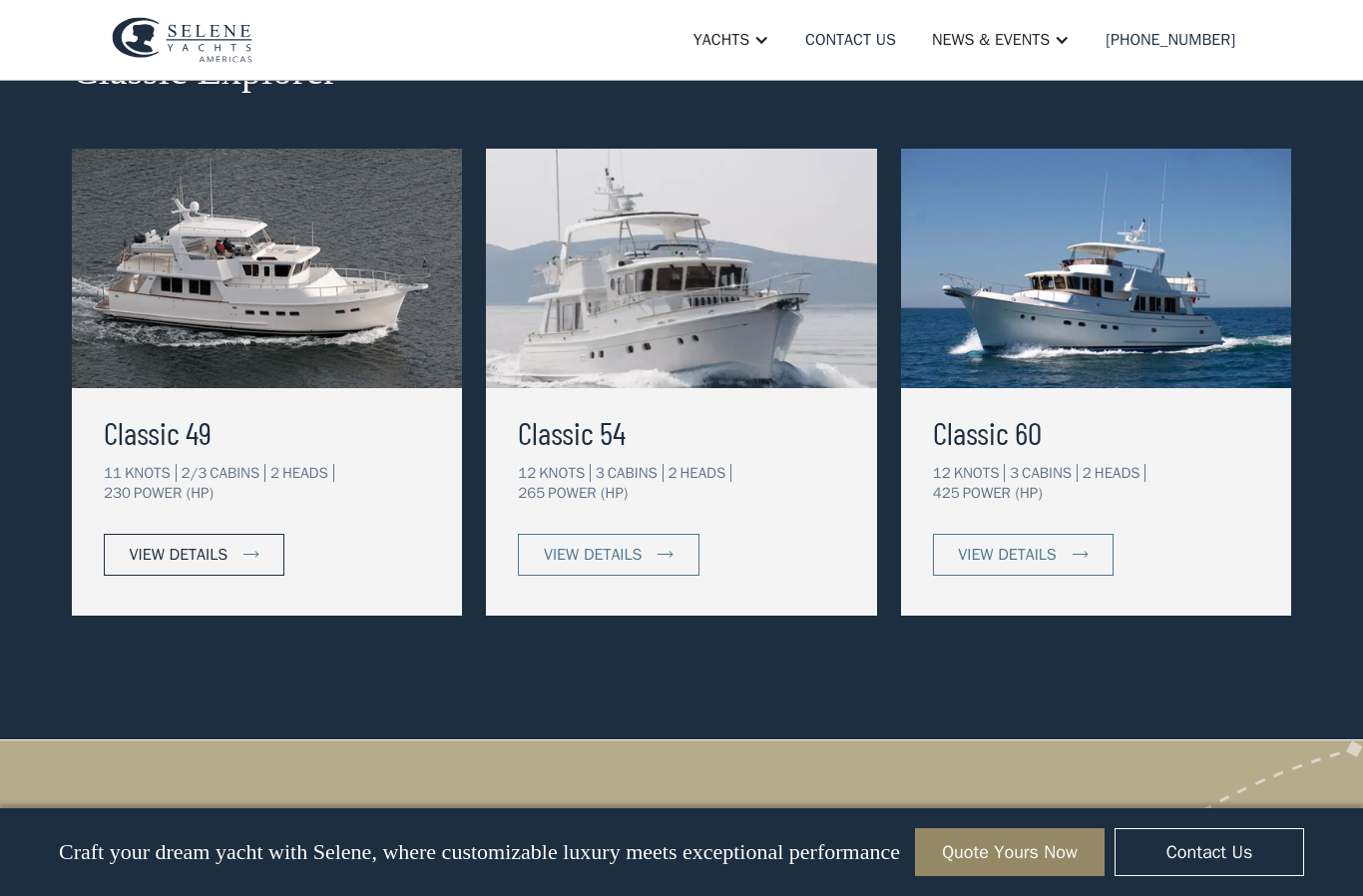 click on "view details" at bounding box center [179, 555] 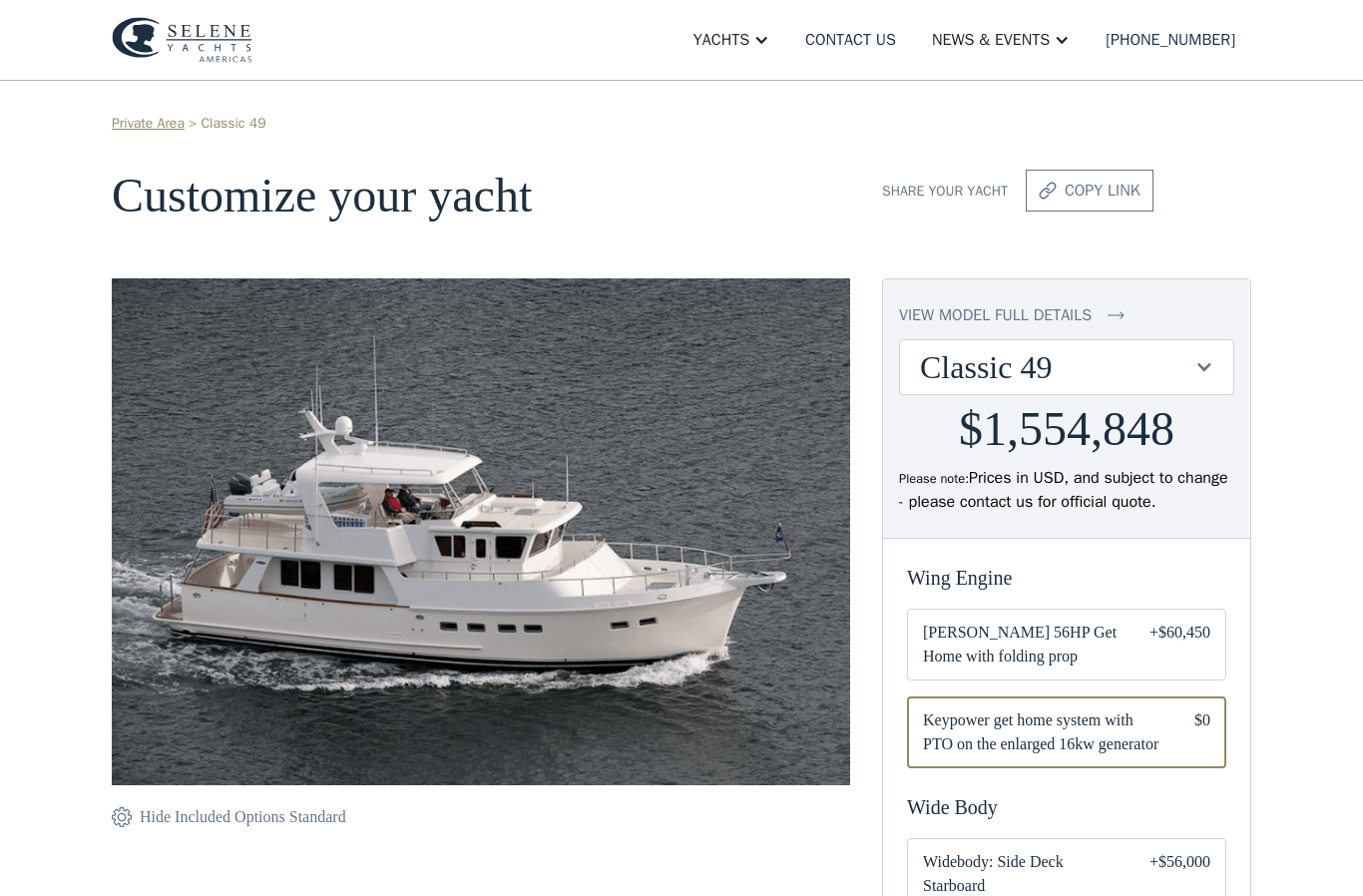 scroll, scrollTop: 0, scrollLeft: 0, axis: both 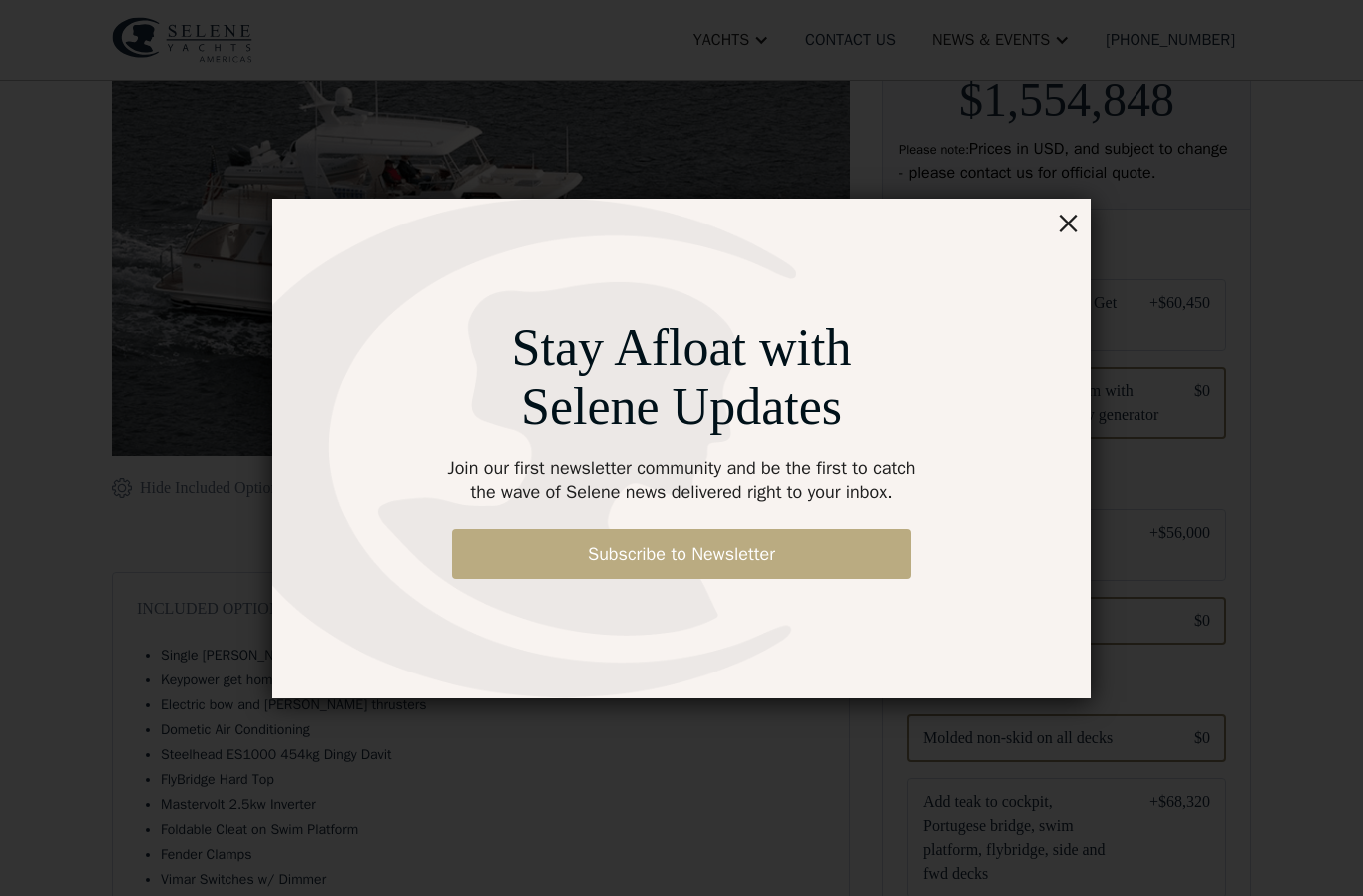 click on "Subscribe to Newsletter" at bounding box center [682, 554] 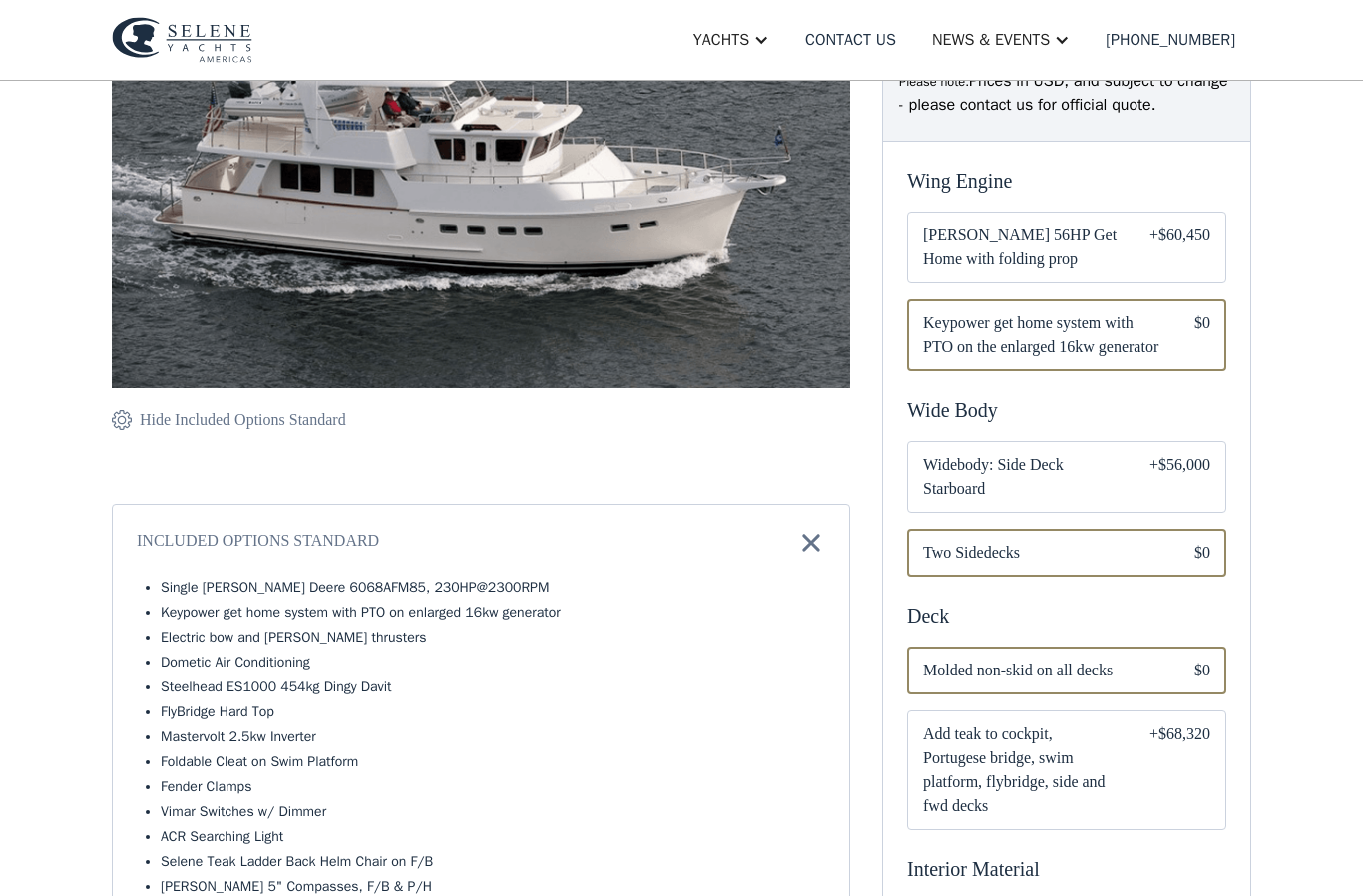 scroll, scrollTop: 401, scrollLeft: 0, axis: vertical 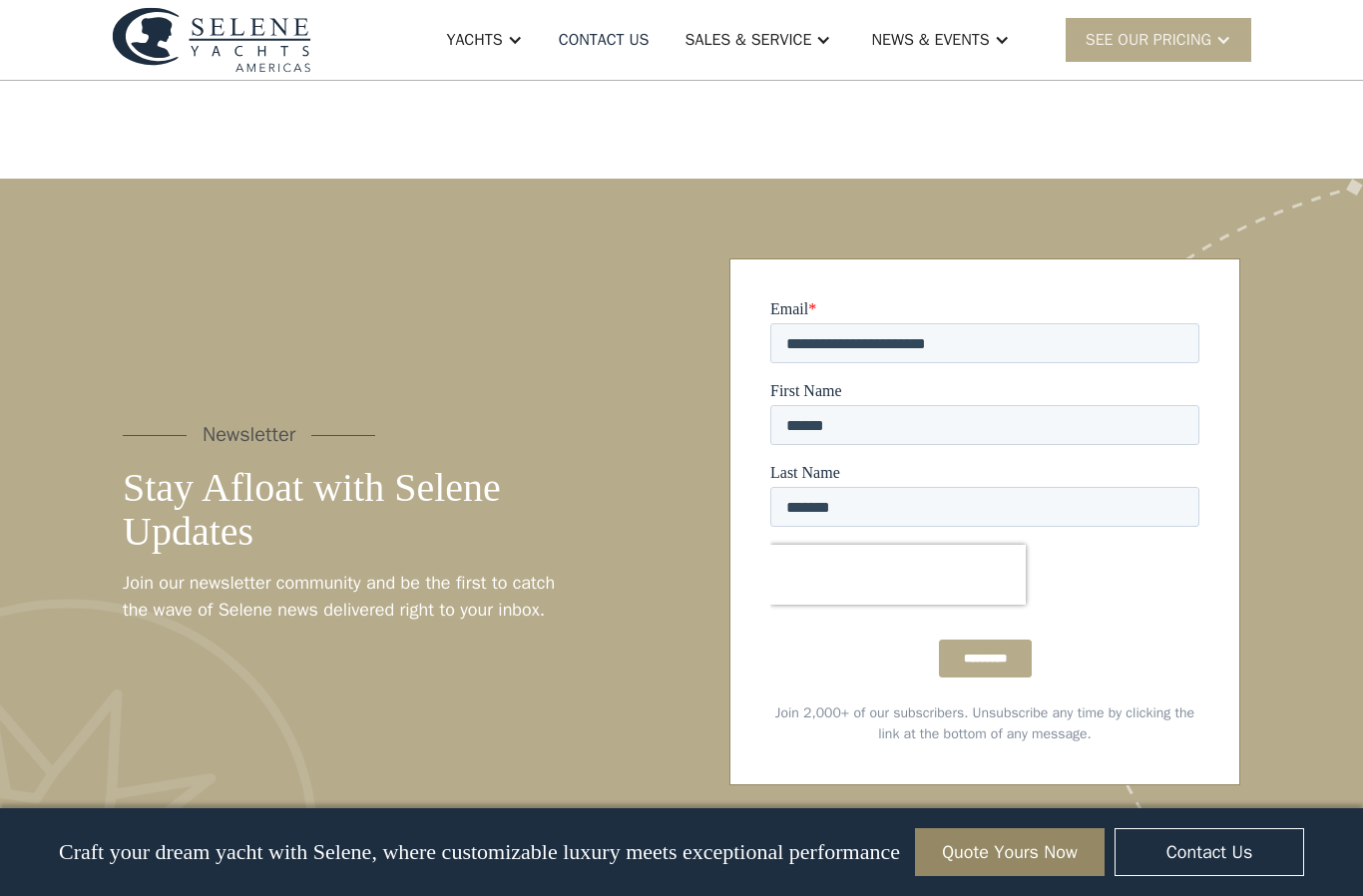 click on "*********" at bounding box center [985, 659] 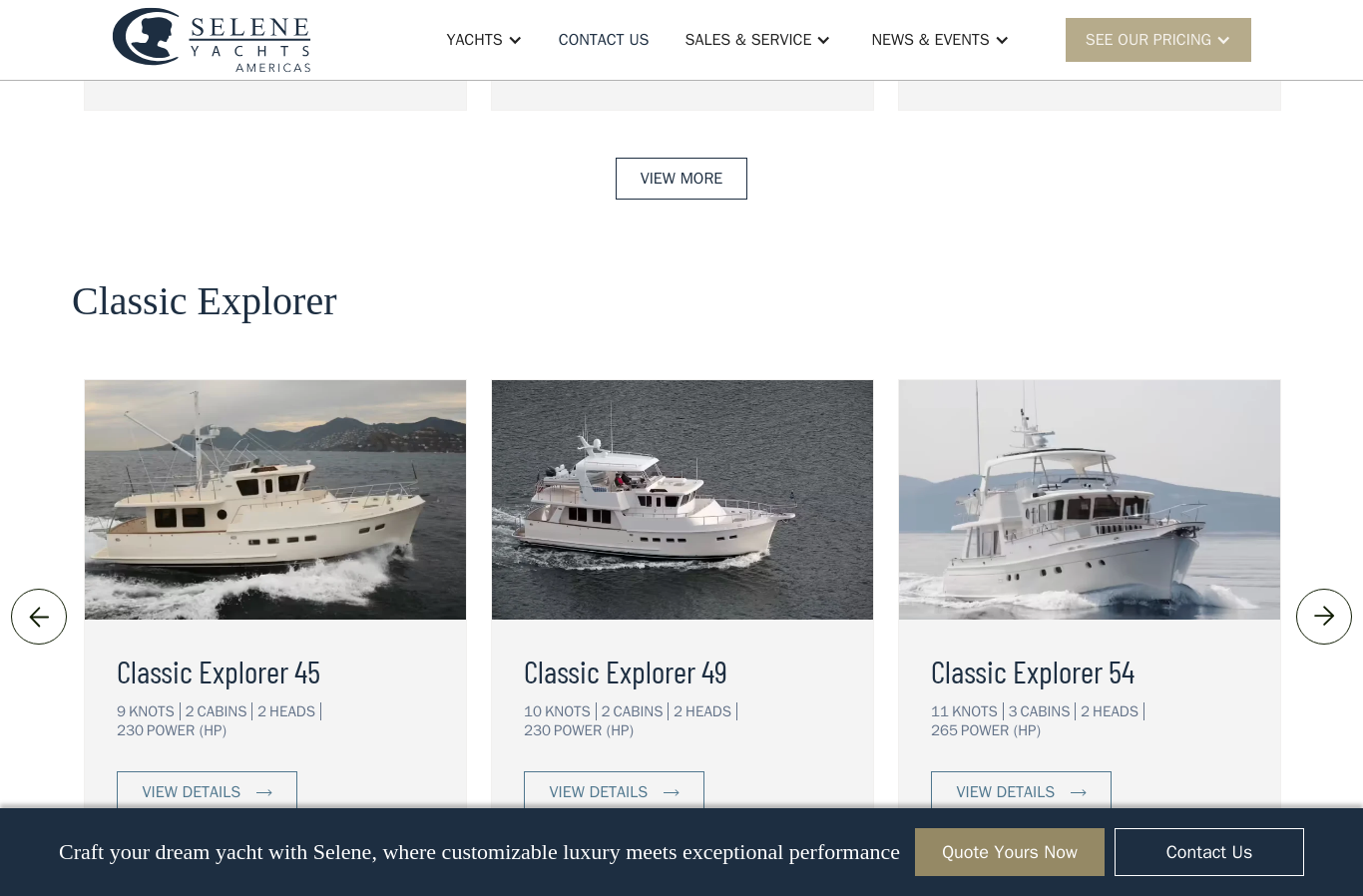 scroll, scrollTop: 4167, scrollLeft: 0, axis: vertical 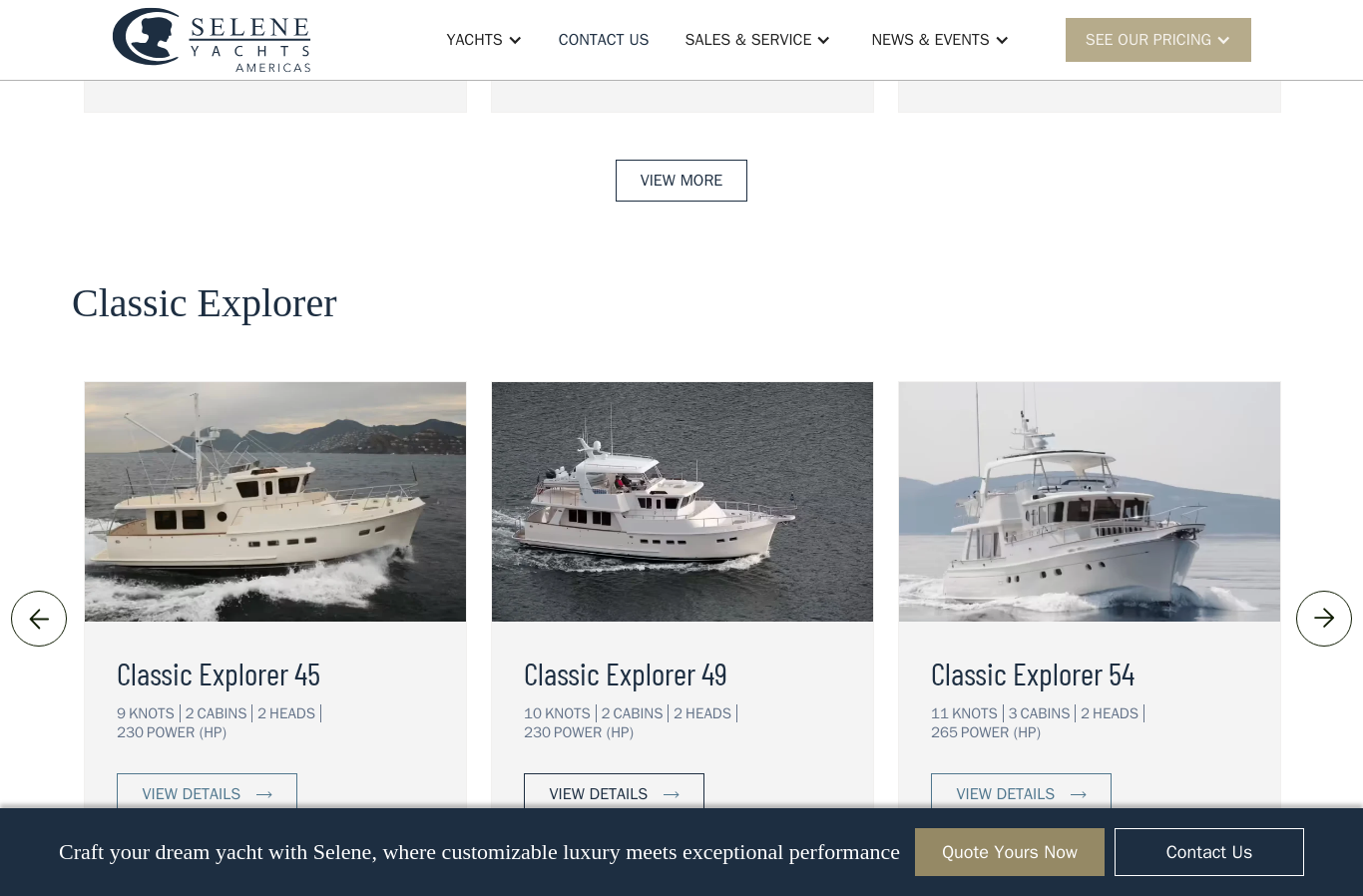 click on "view details" at bounding box center [599, 794] 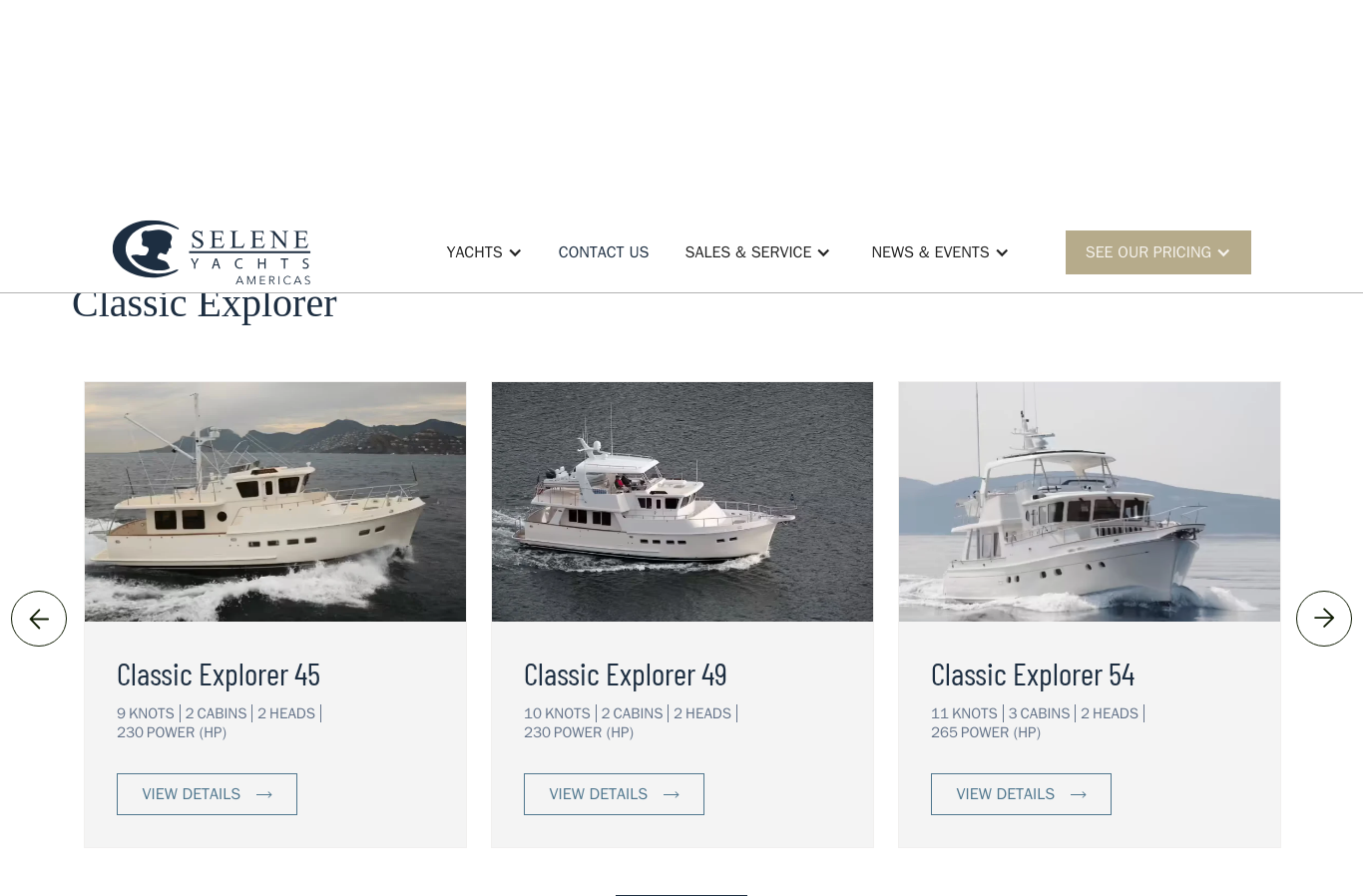 click on "Classic Explorer 49 10 KNOTS 2 CABINS 2 HEADS 230 POWER (HP) view details" at bounding box center [682, 526] 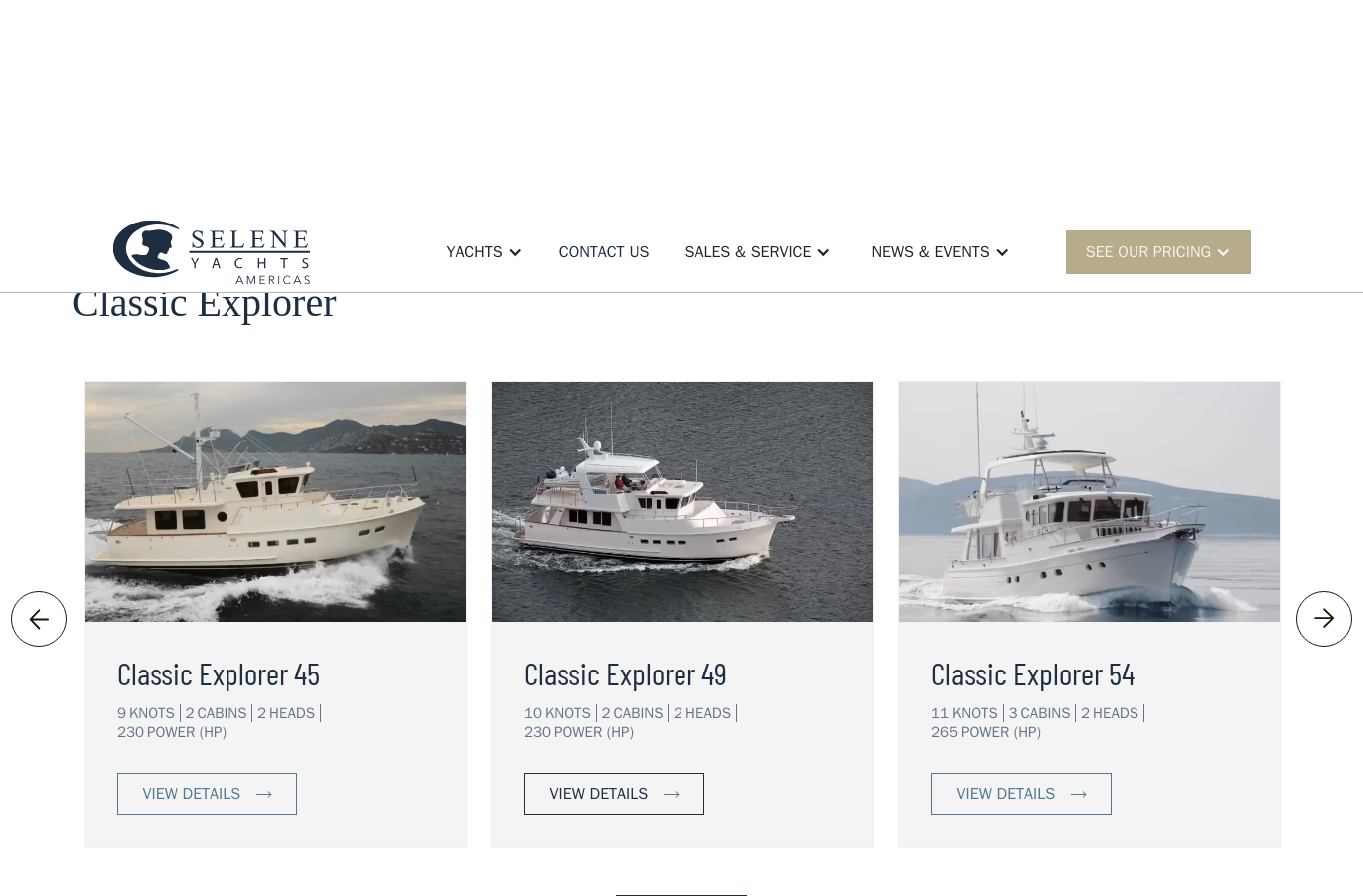 click on "view details" at bounding box center (599, 582) 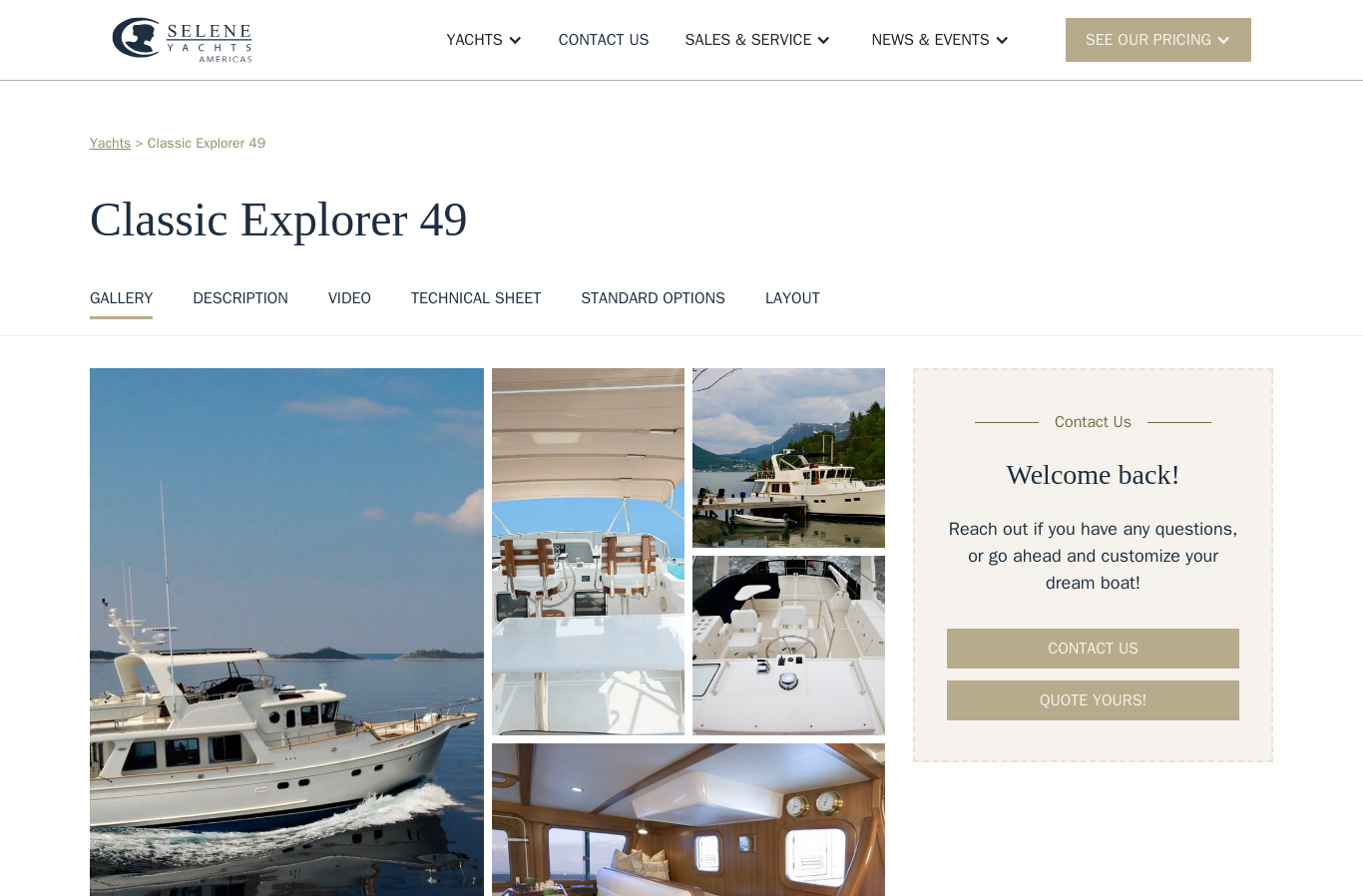 scroll, scrollTop: 0, scrollLeft: 0, axis: both 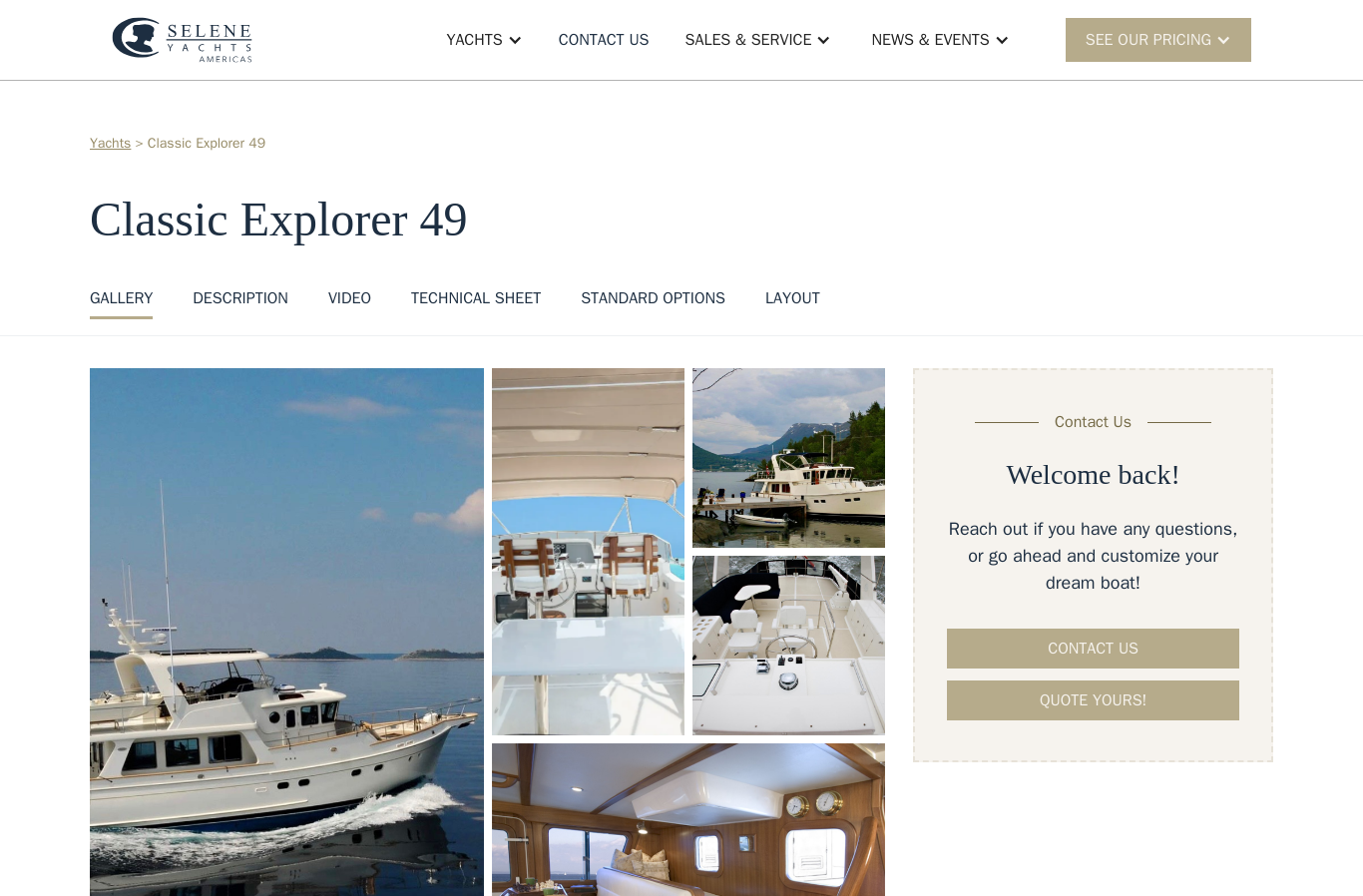 select on "**********" 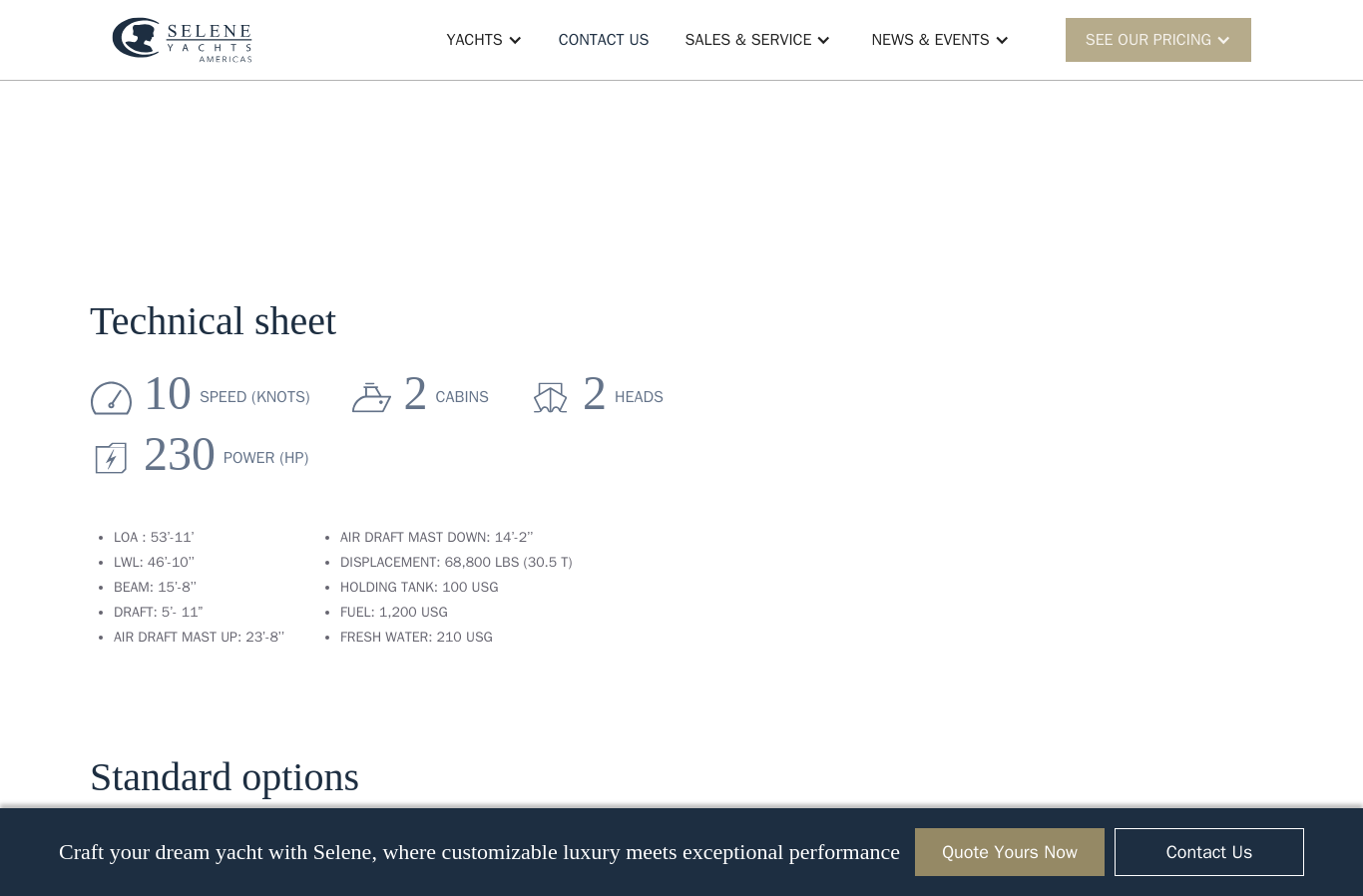 scroll, scrollTop: 2373, scrollLeft: 0, axis: vertical 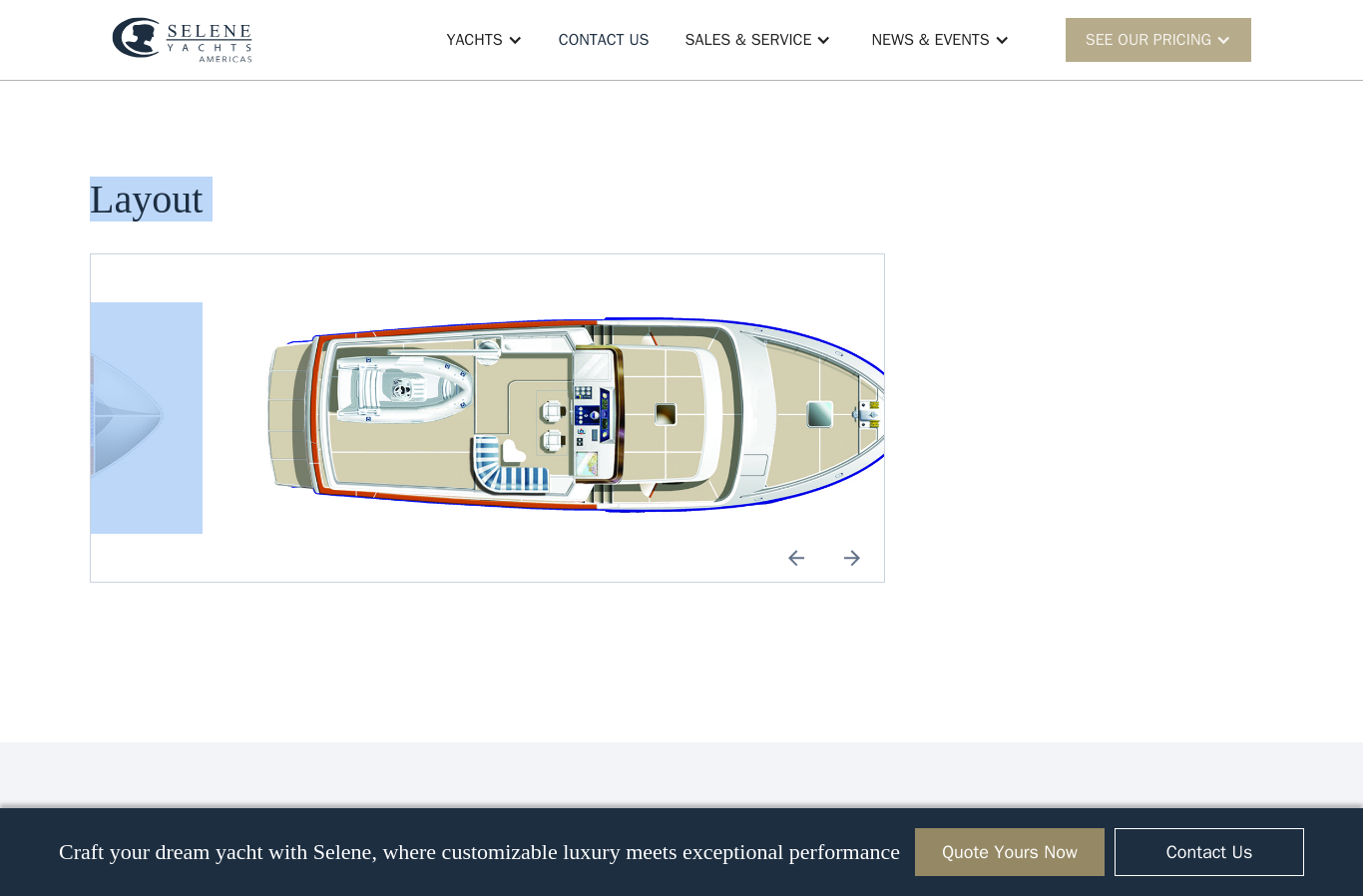 click at bounding box center [615, 418] 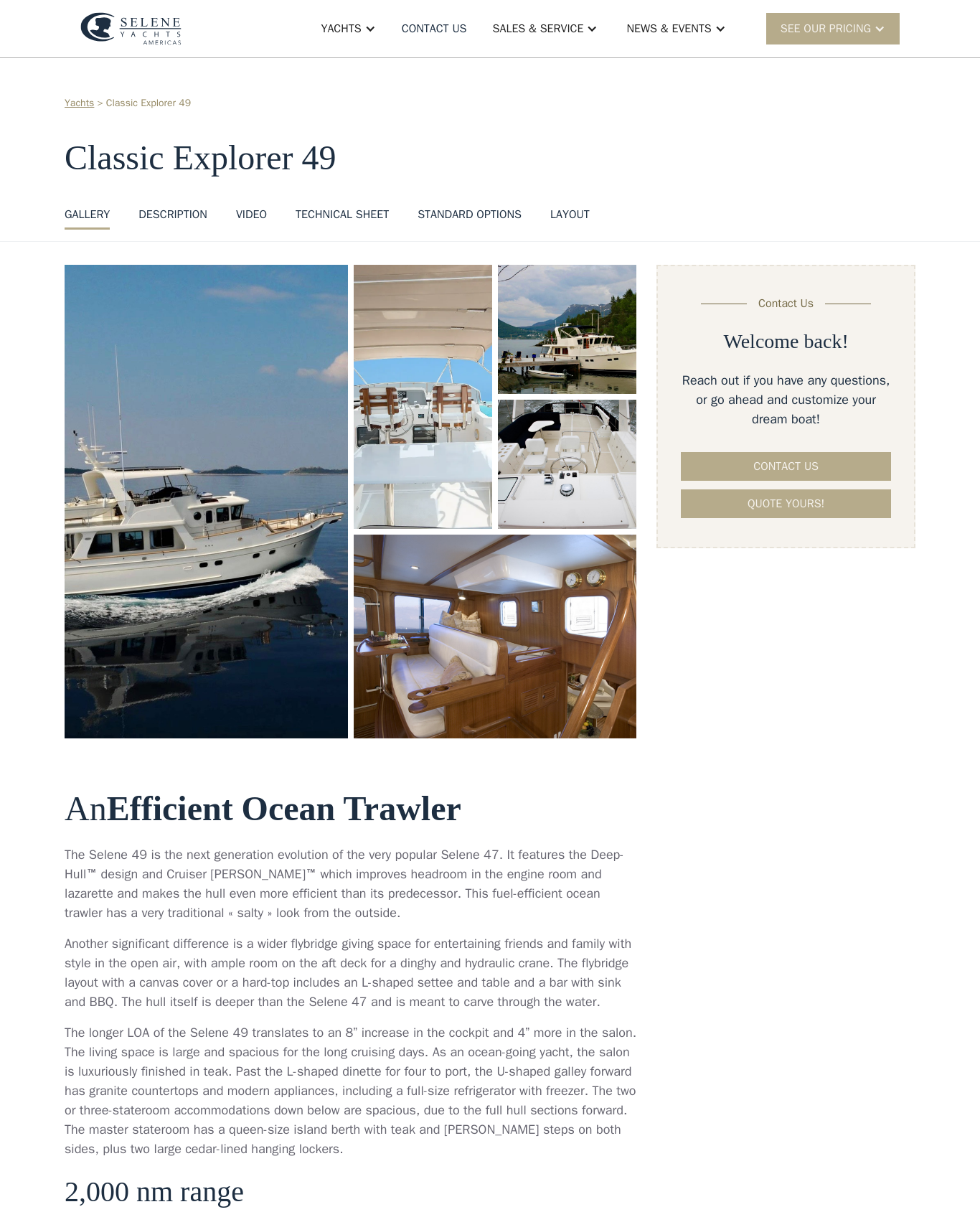 scroll, scrollTop: 0, scrollLeft: 0, axis: both 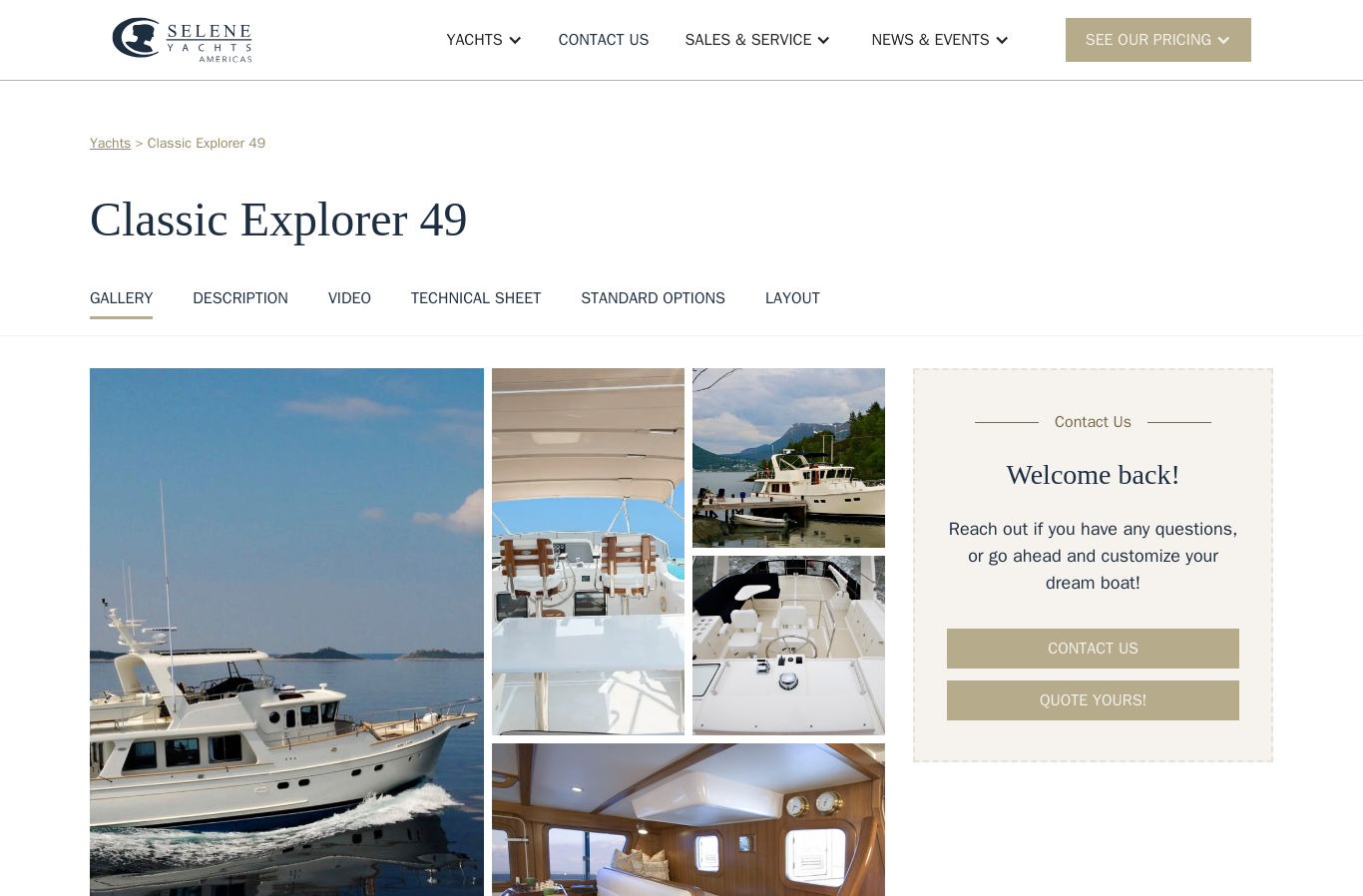 select on "**********" 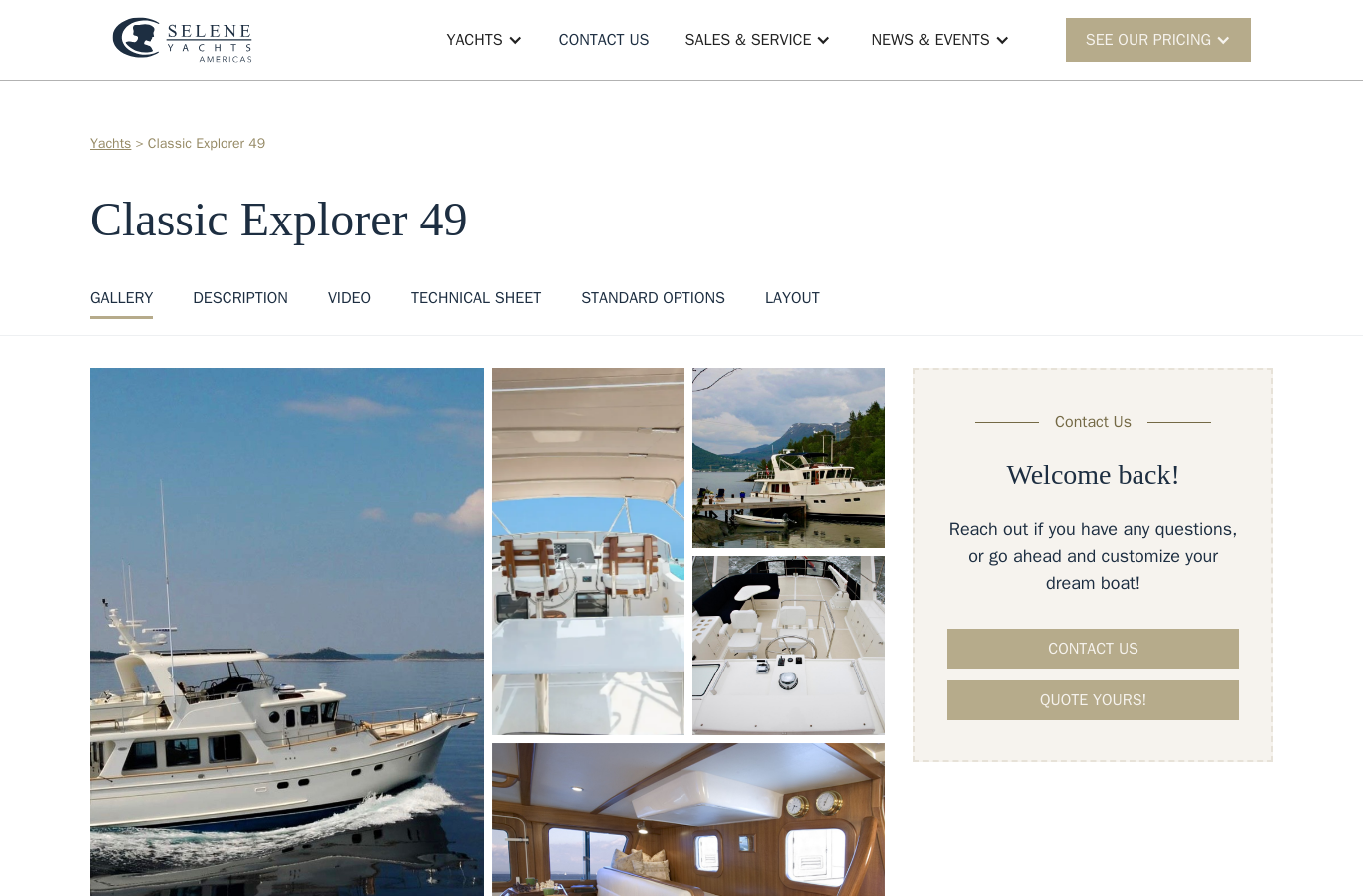 scroll, scrollTop: 0, scrollLeft: 0, axis: both 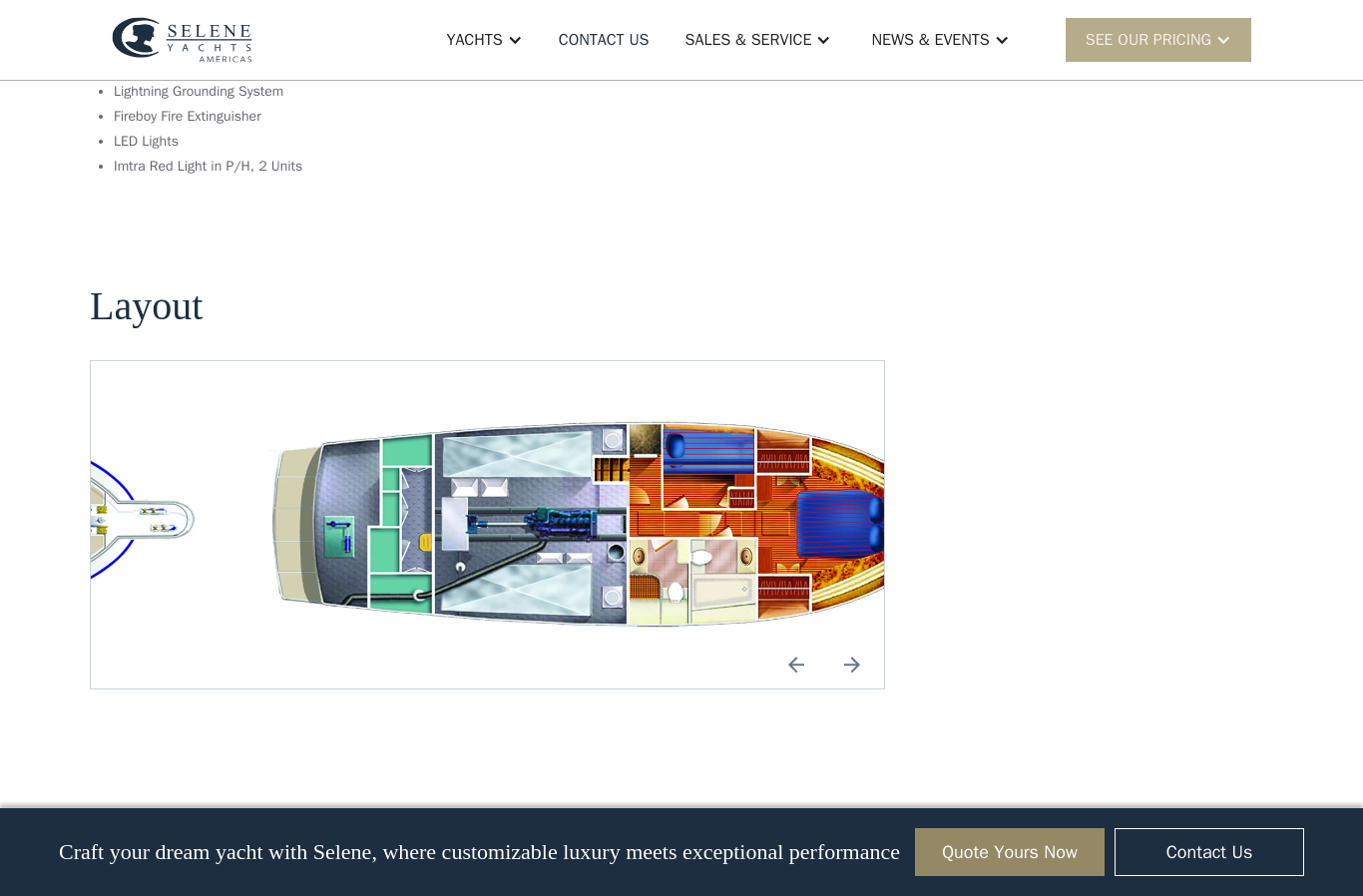 click at bounding box center (615, 525) 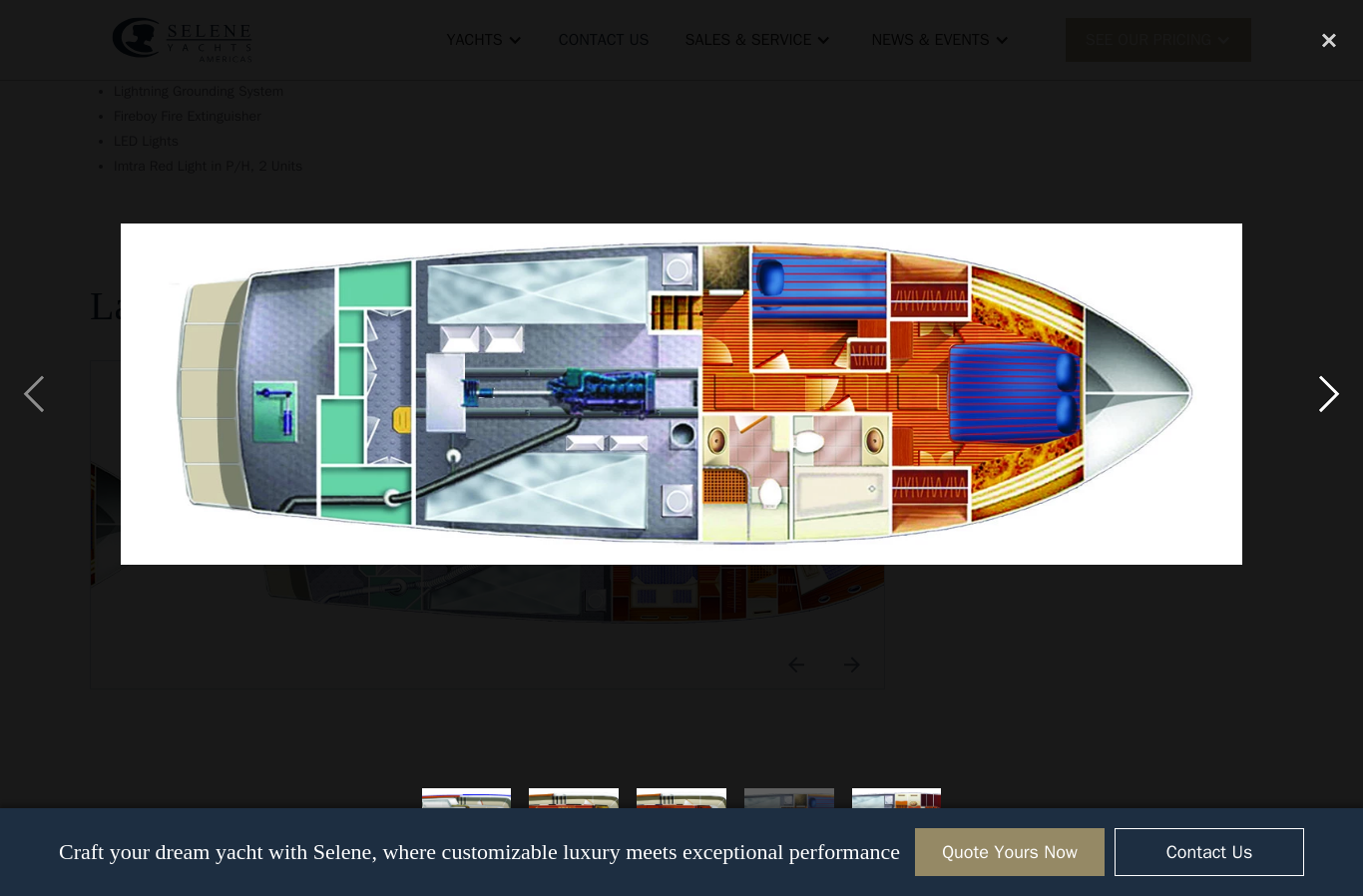 click at bounding box center (1329, 394) 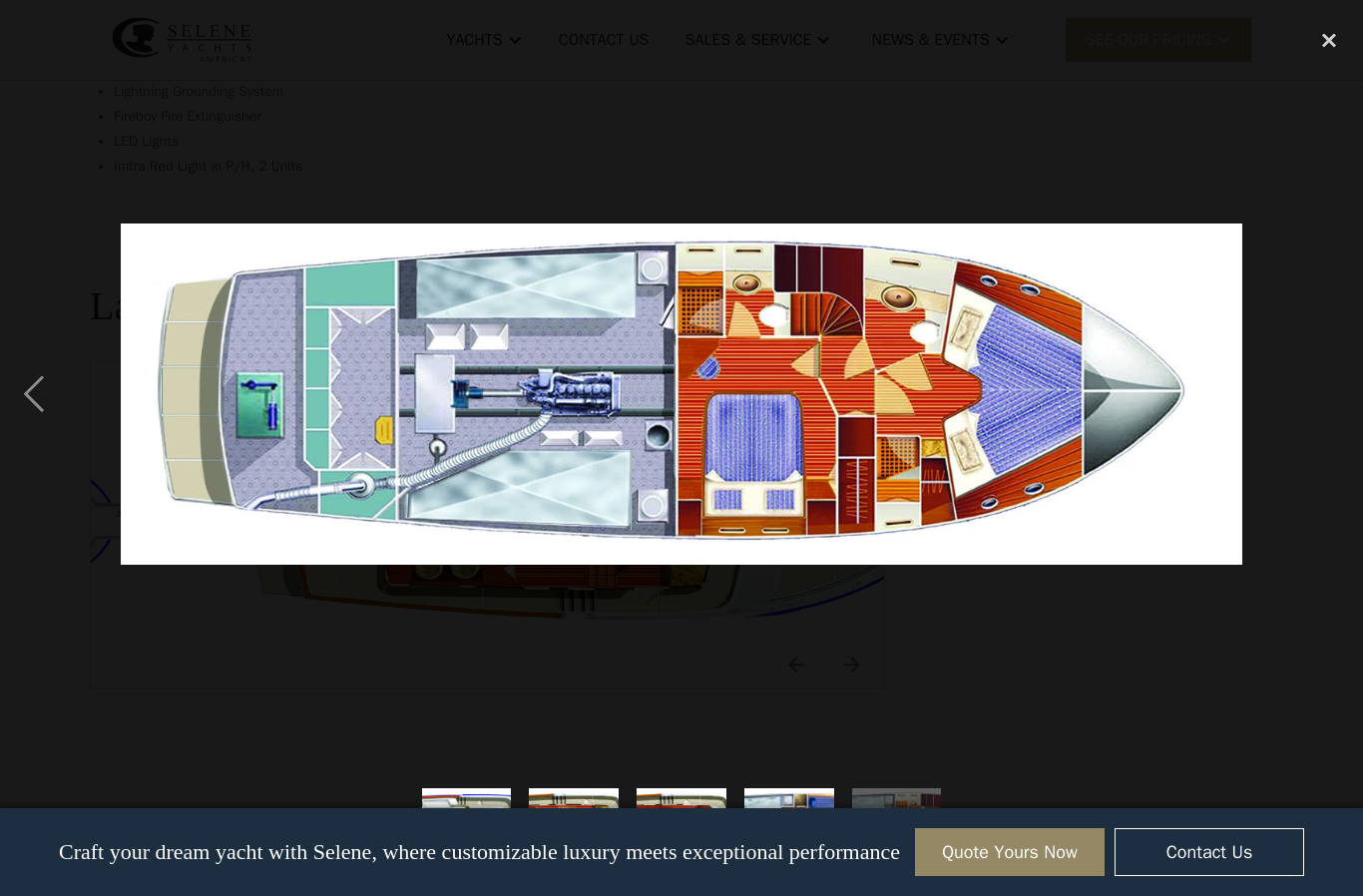 click at bounding box center [682, 394] 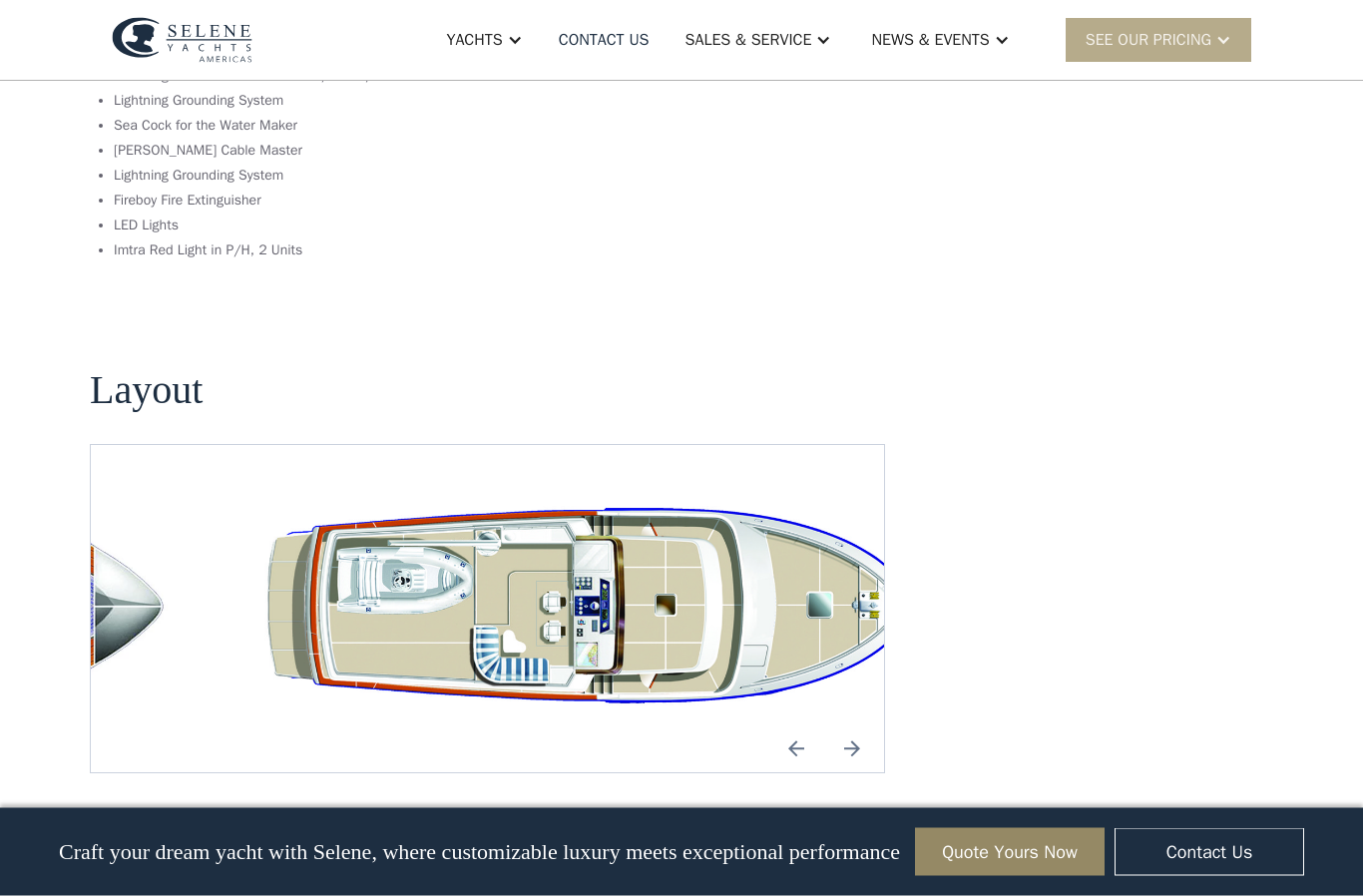scroll, scrollTop: 3468, scrollLeft: 0, axis: vertical 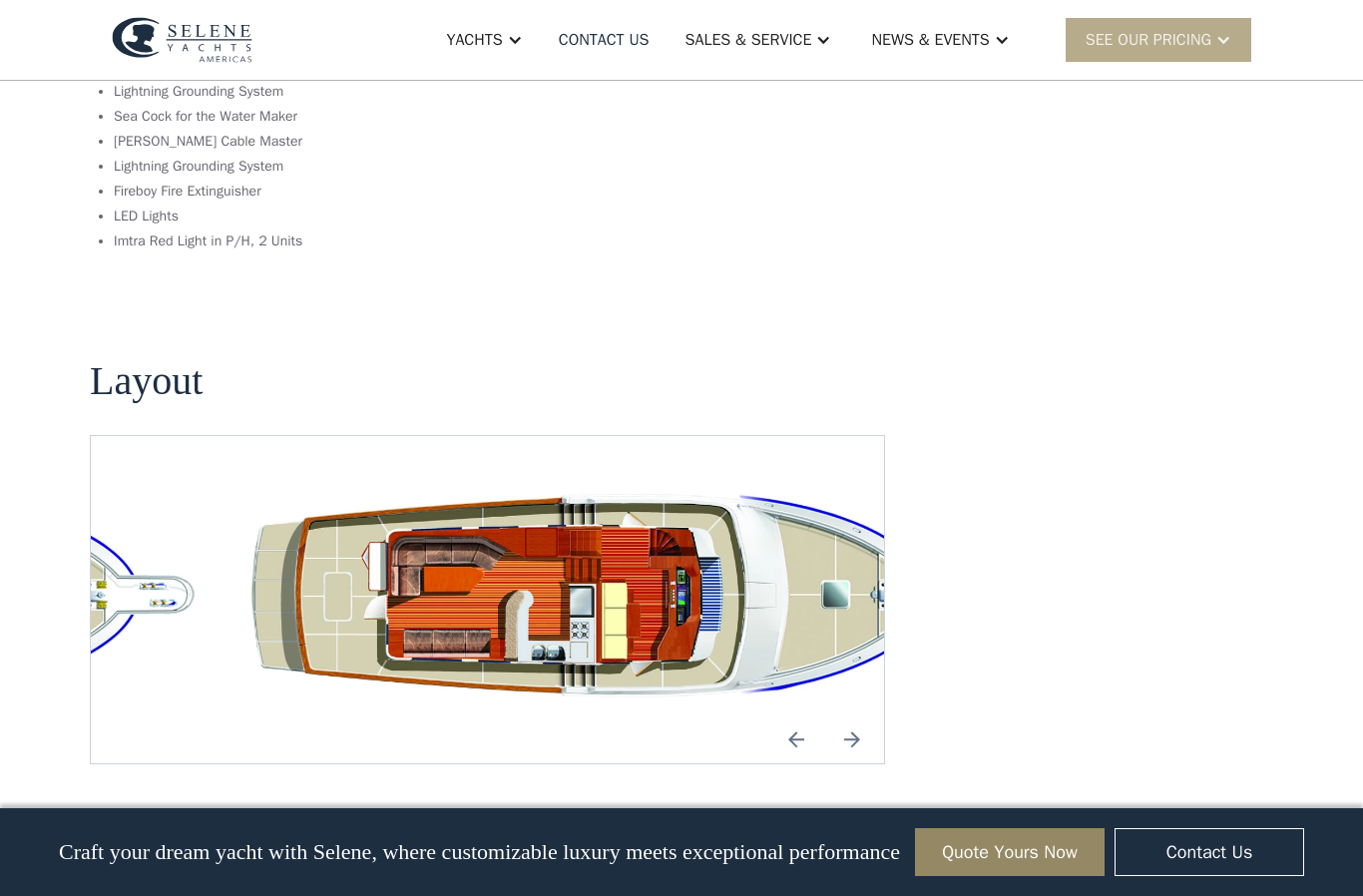 click at bounding box center [-179, 600] 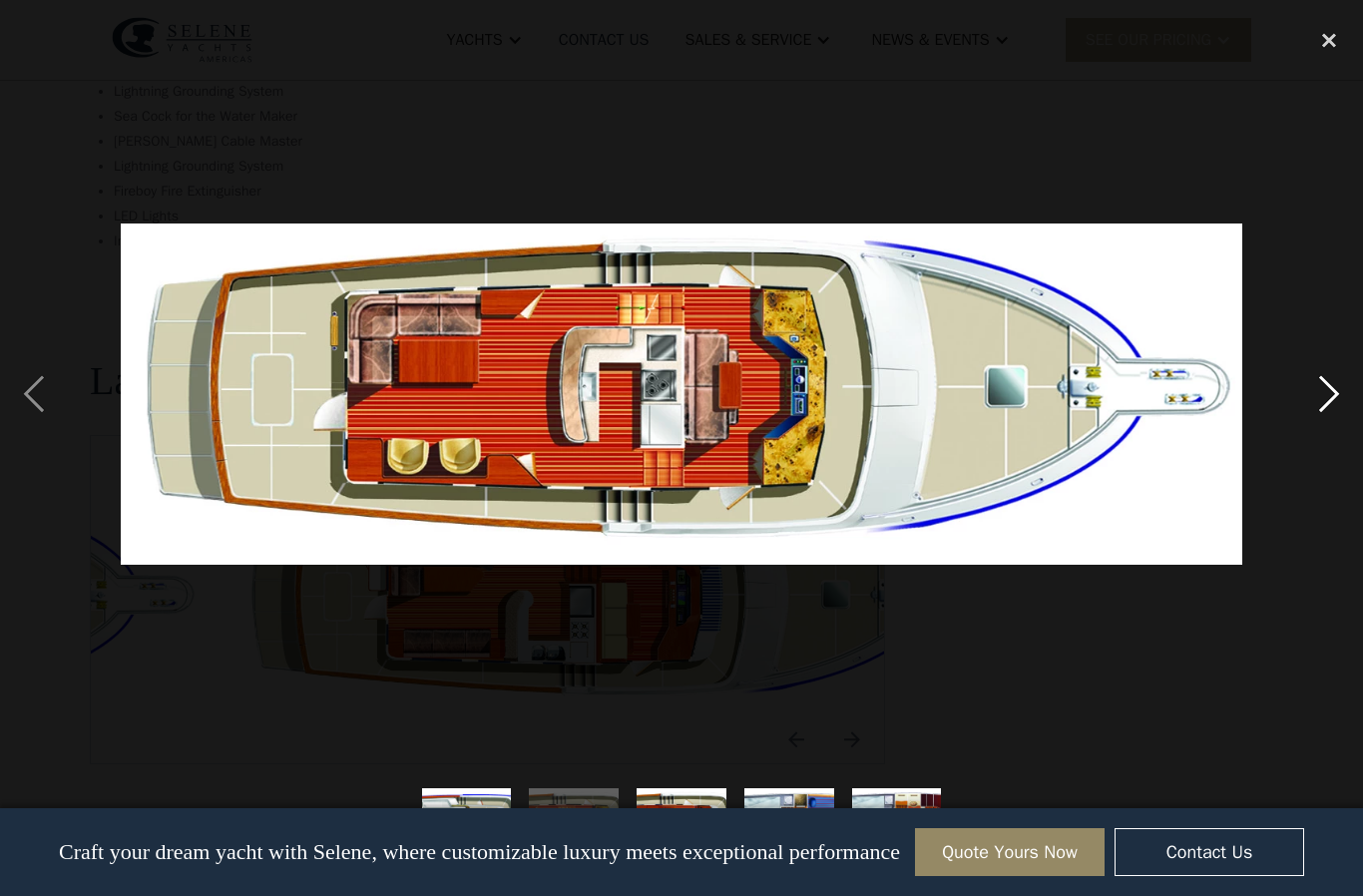 click at bounding box center [1329, 394] 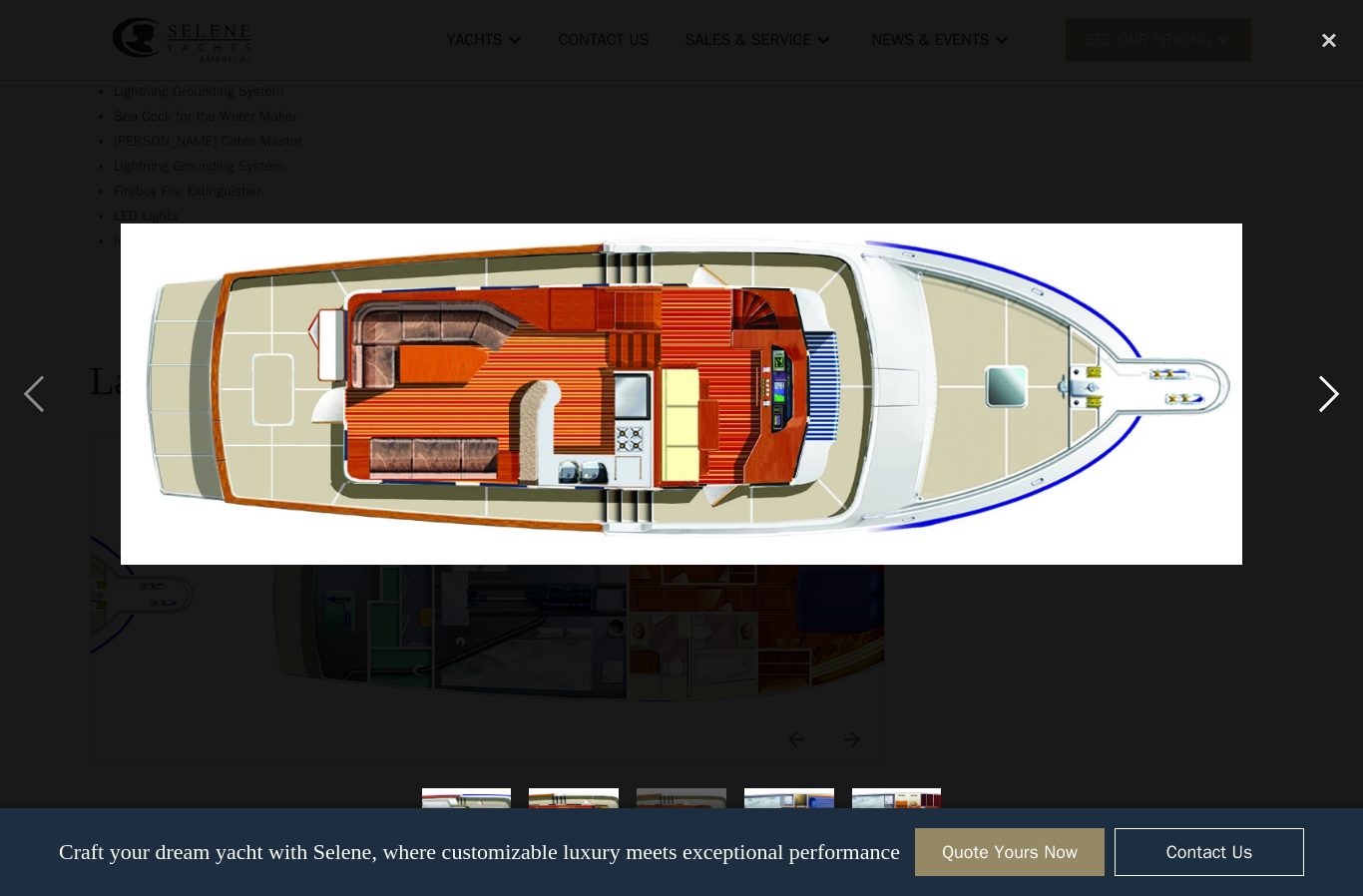 click at bounding box center [1329, 394] 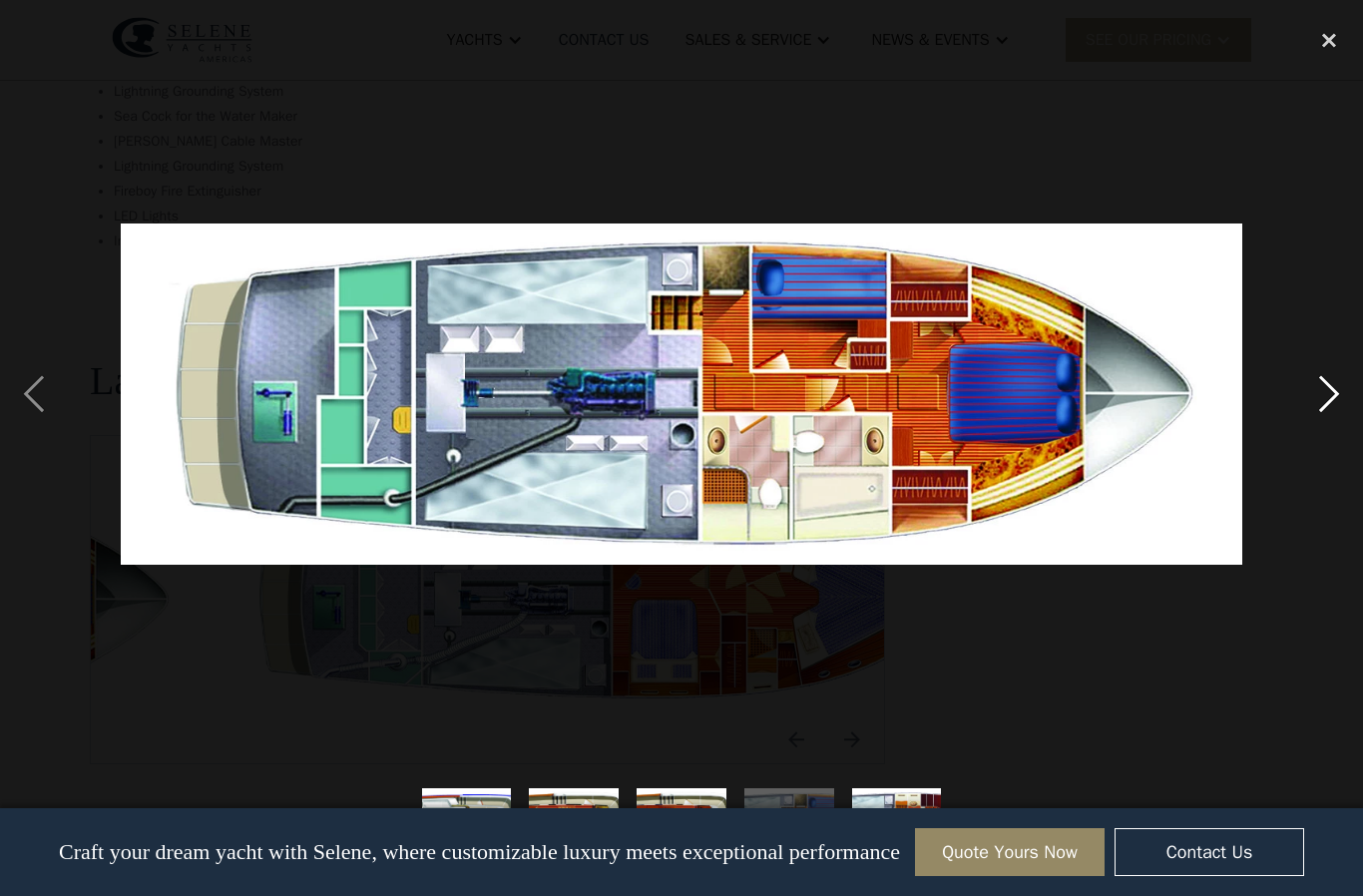 click at bounding box center [1329, 394] 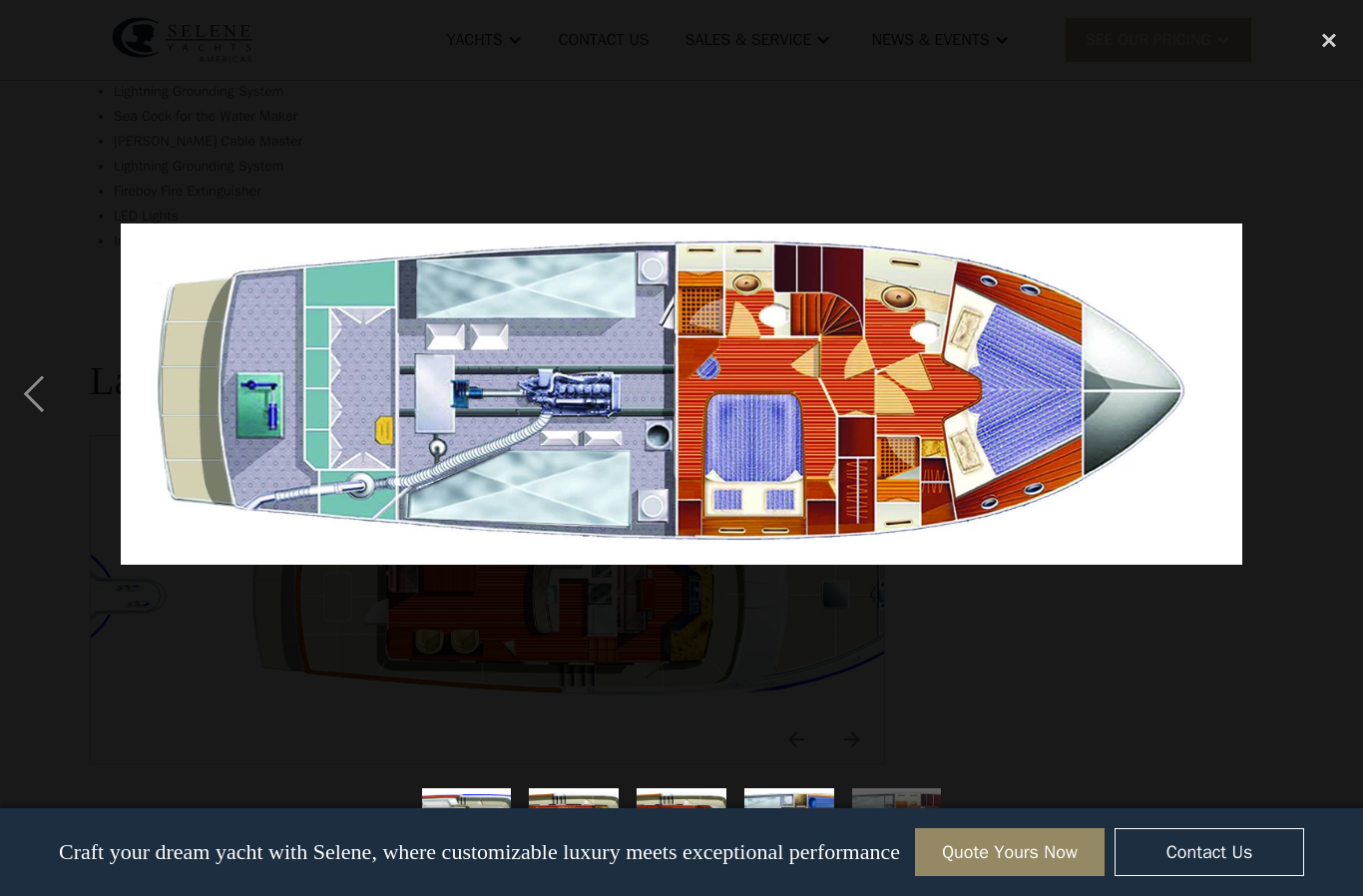 click at bounding box center [1329, 394] 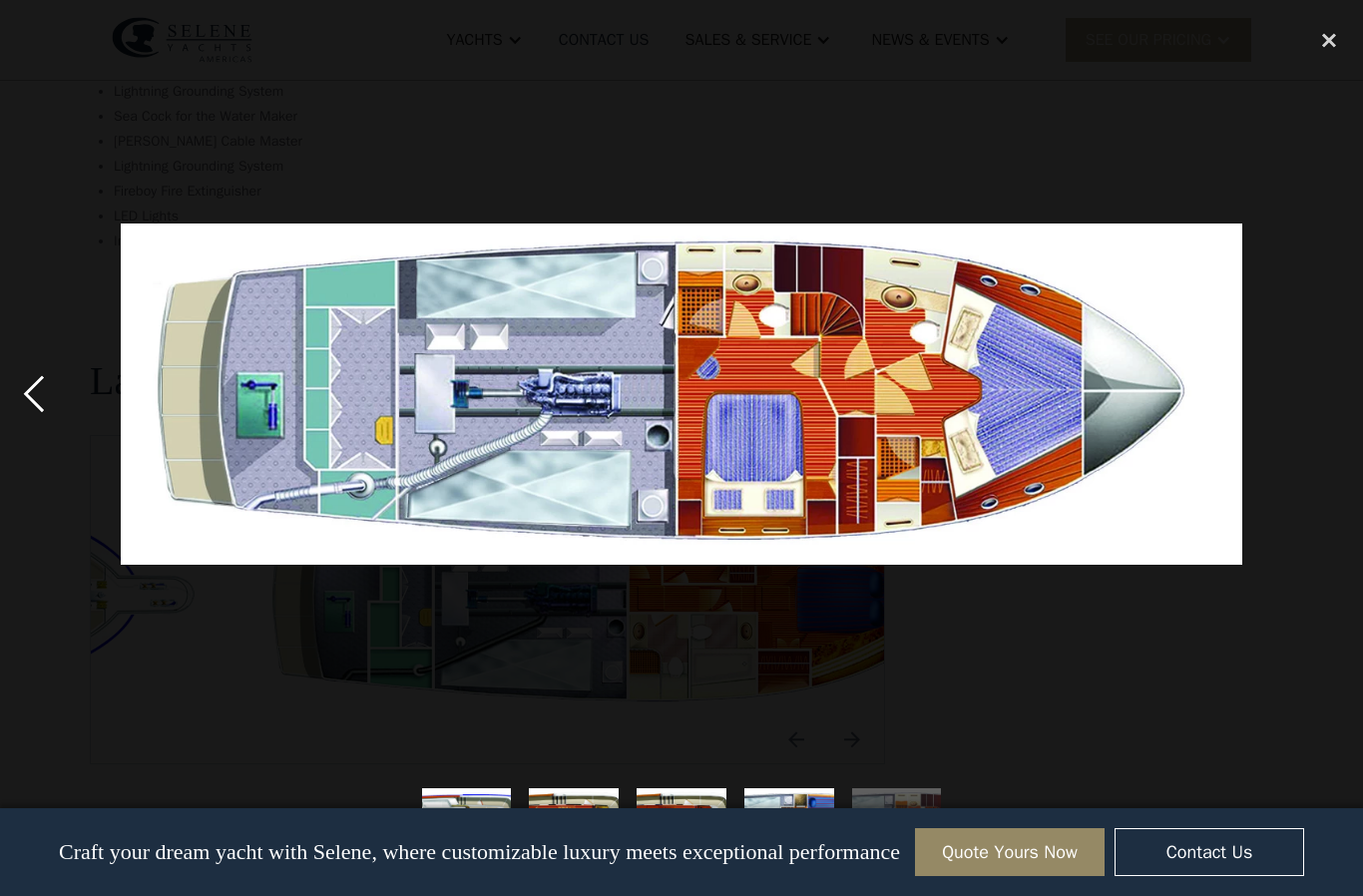 click at bounding box center (34, 394) 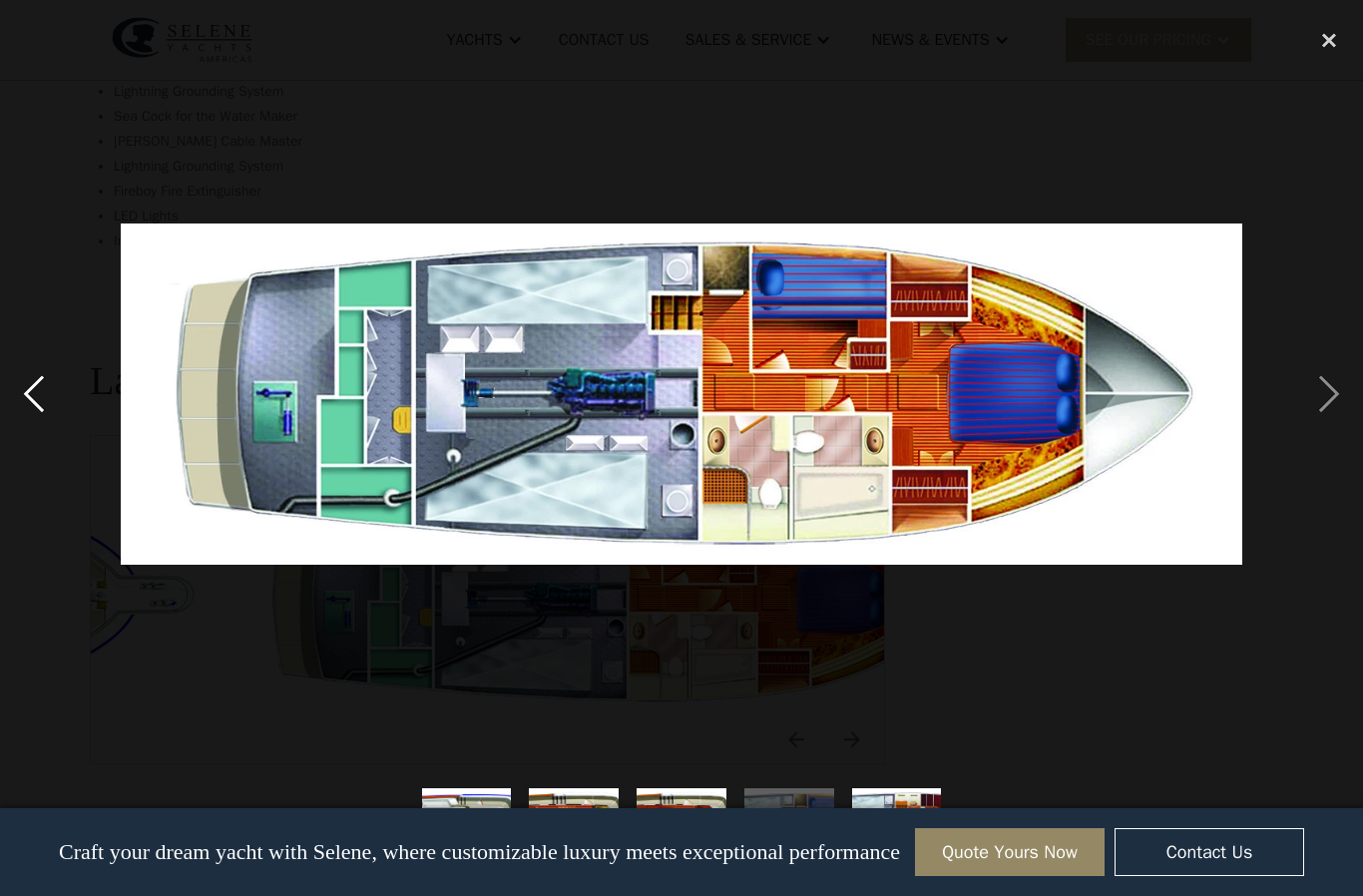 click at bounding box center (34, 394) 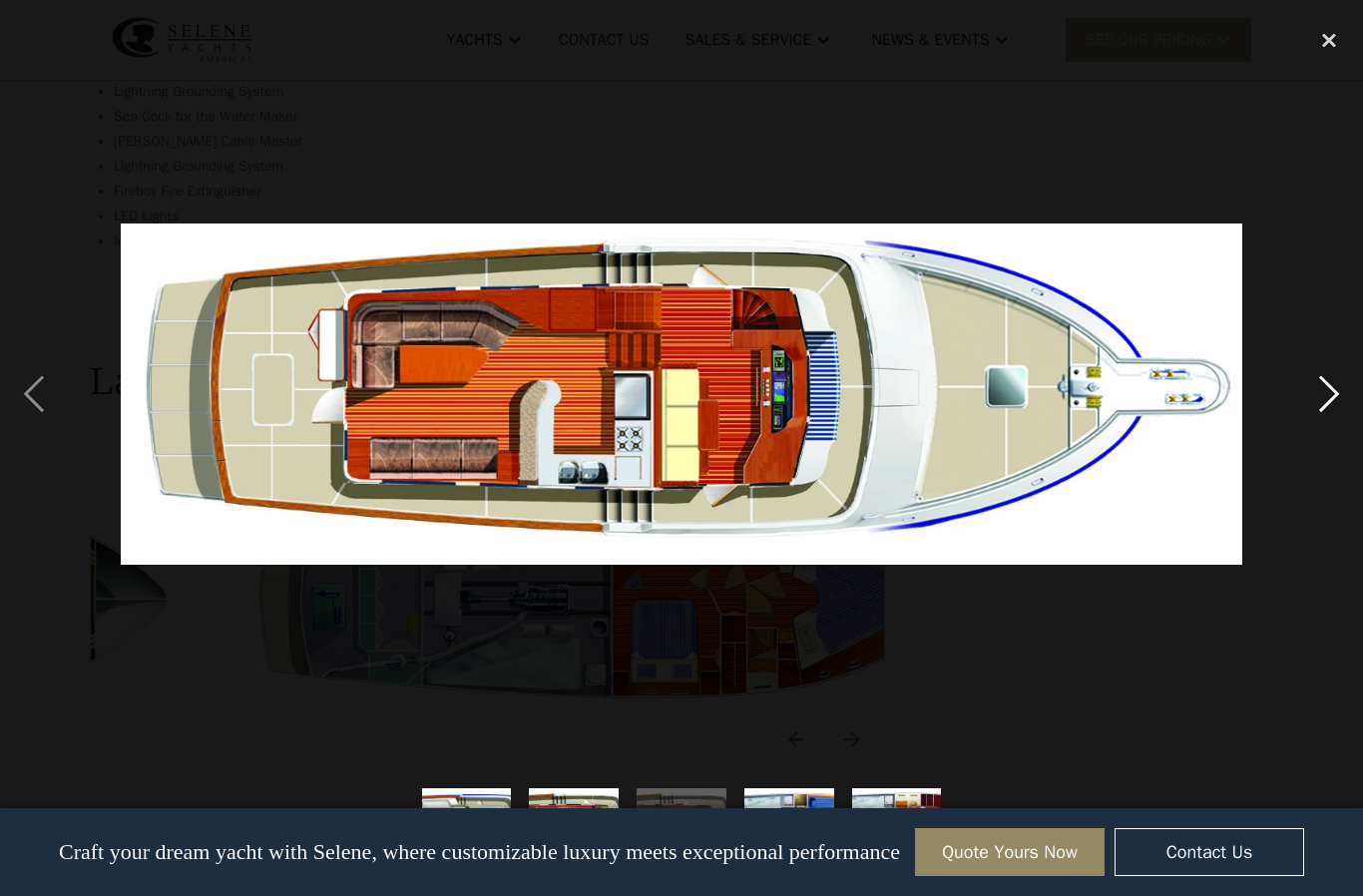 click at bounding box center (1329, 394) 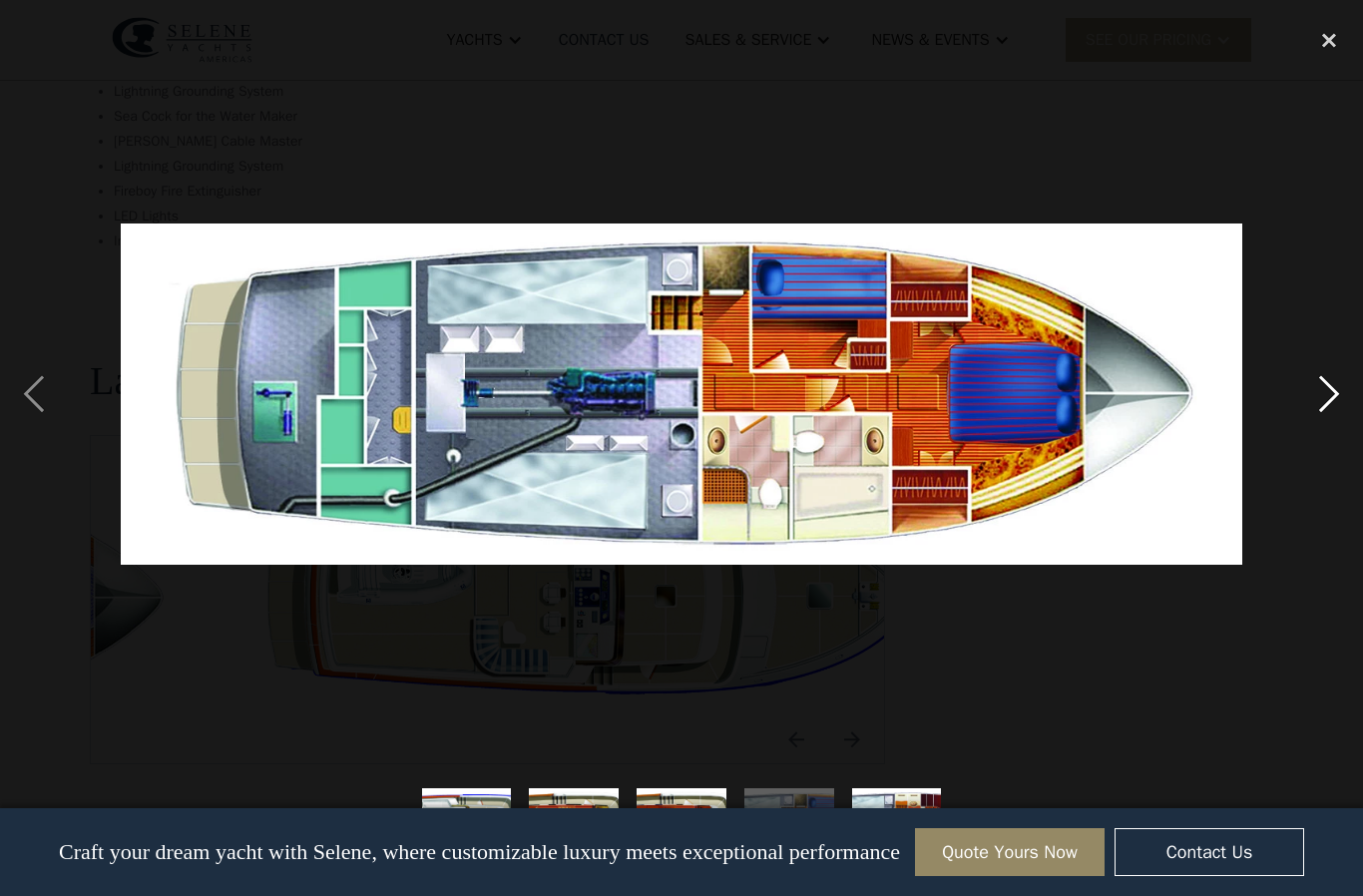 click at bounding box center [1329, 394] 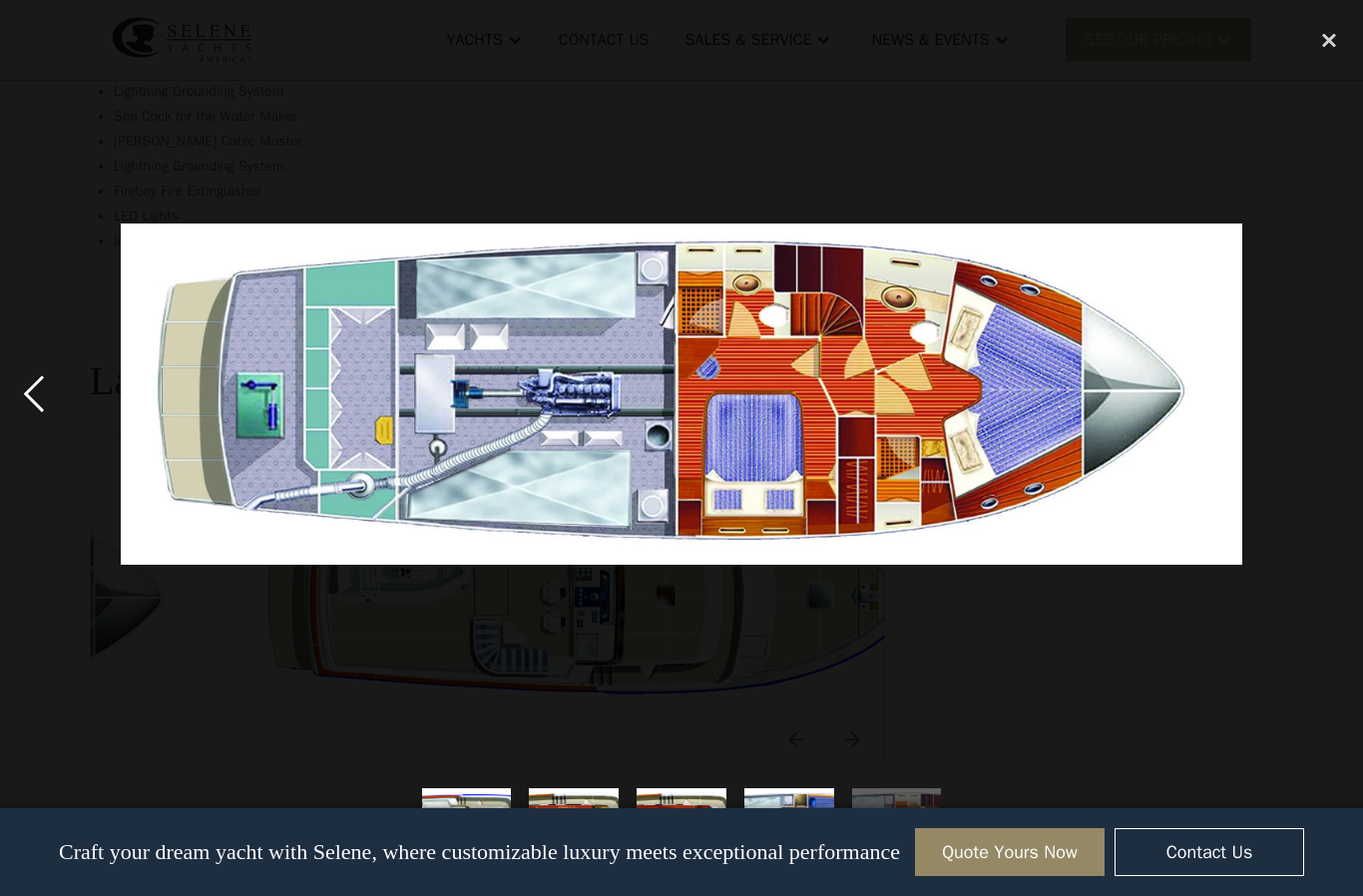 click at bounding box center (34, 394) 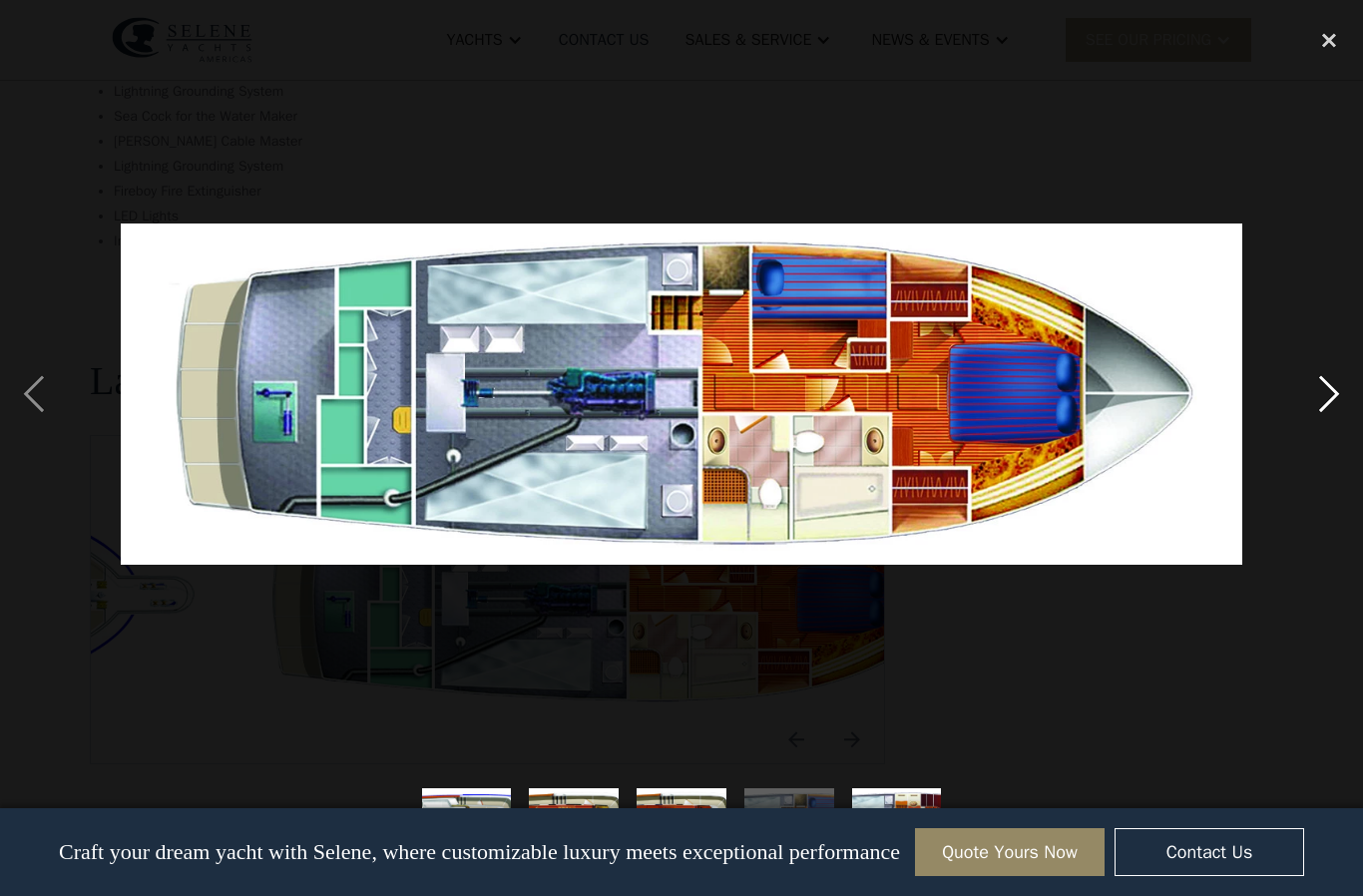 click at bounding box center (1329, 394) 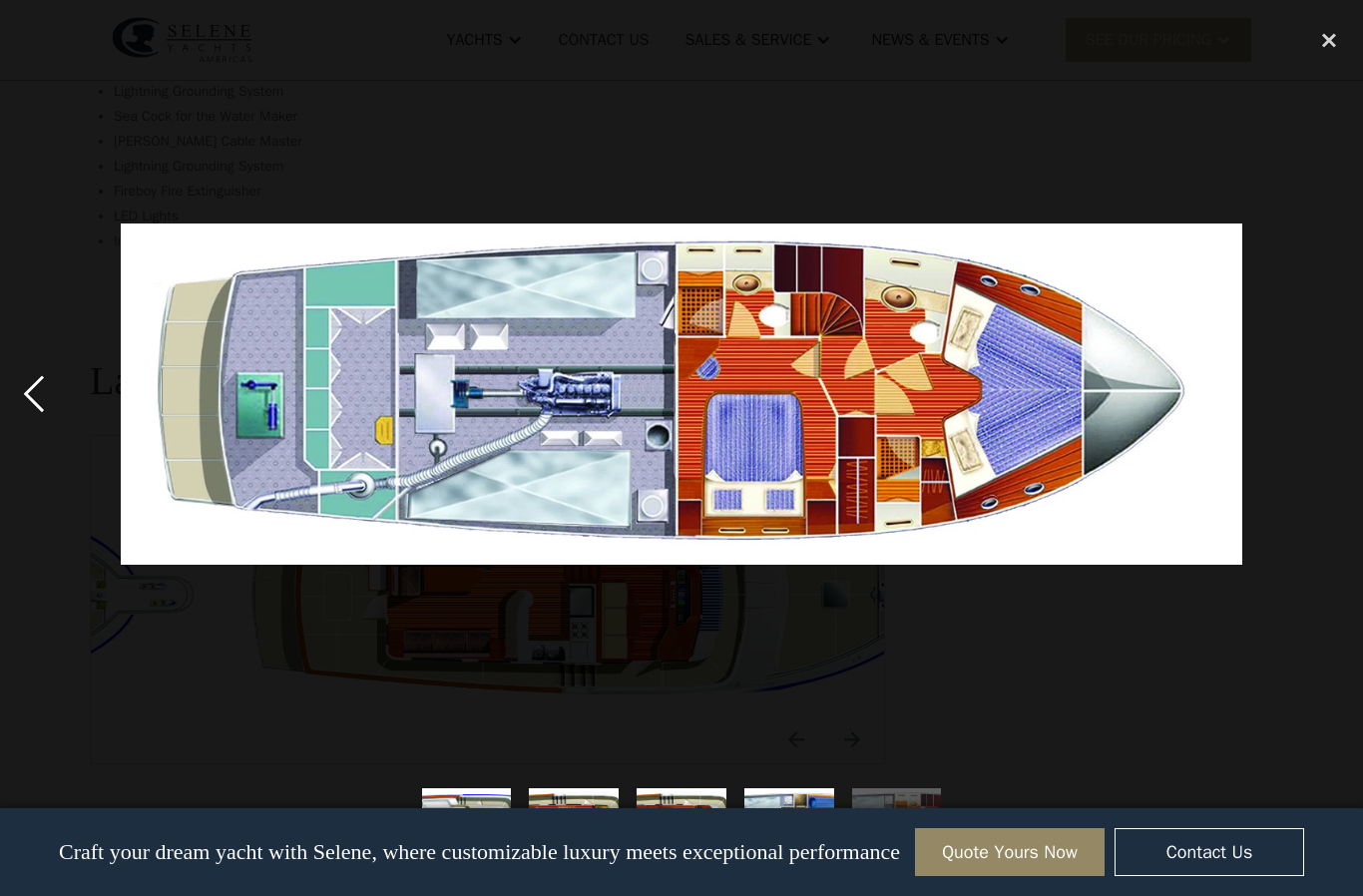 click at bounding box center (34, 394) 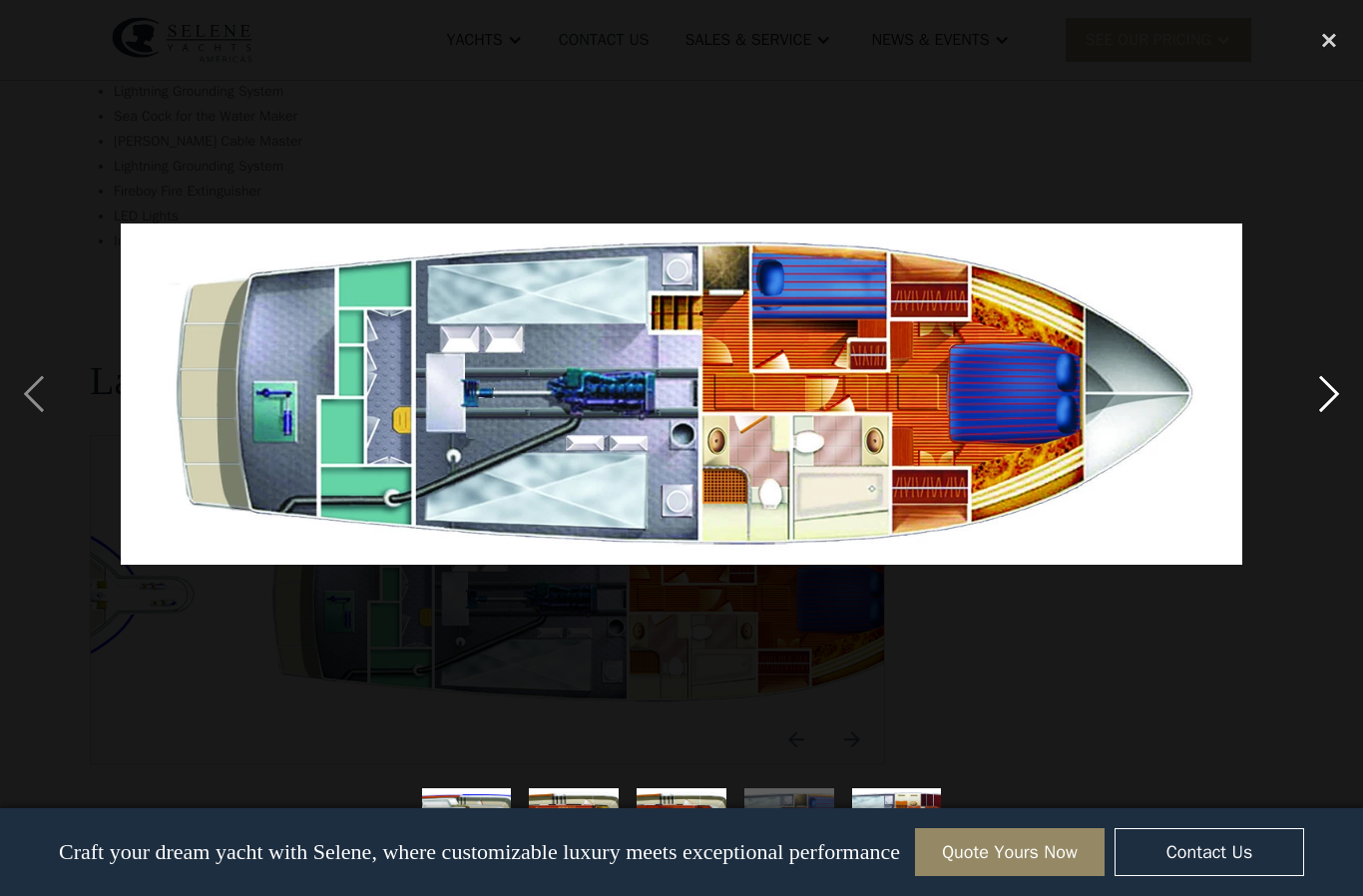 click at bounding box center (1329, 394) 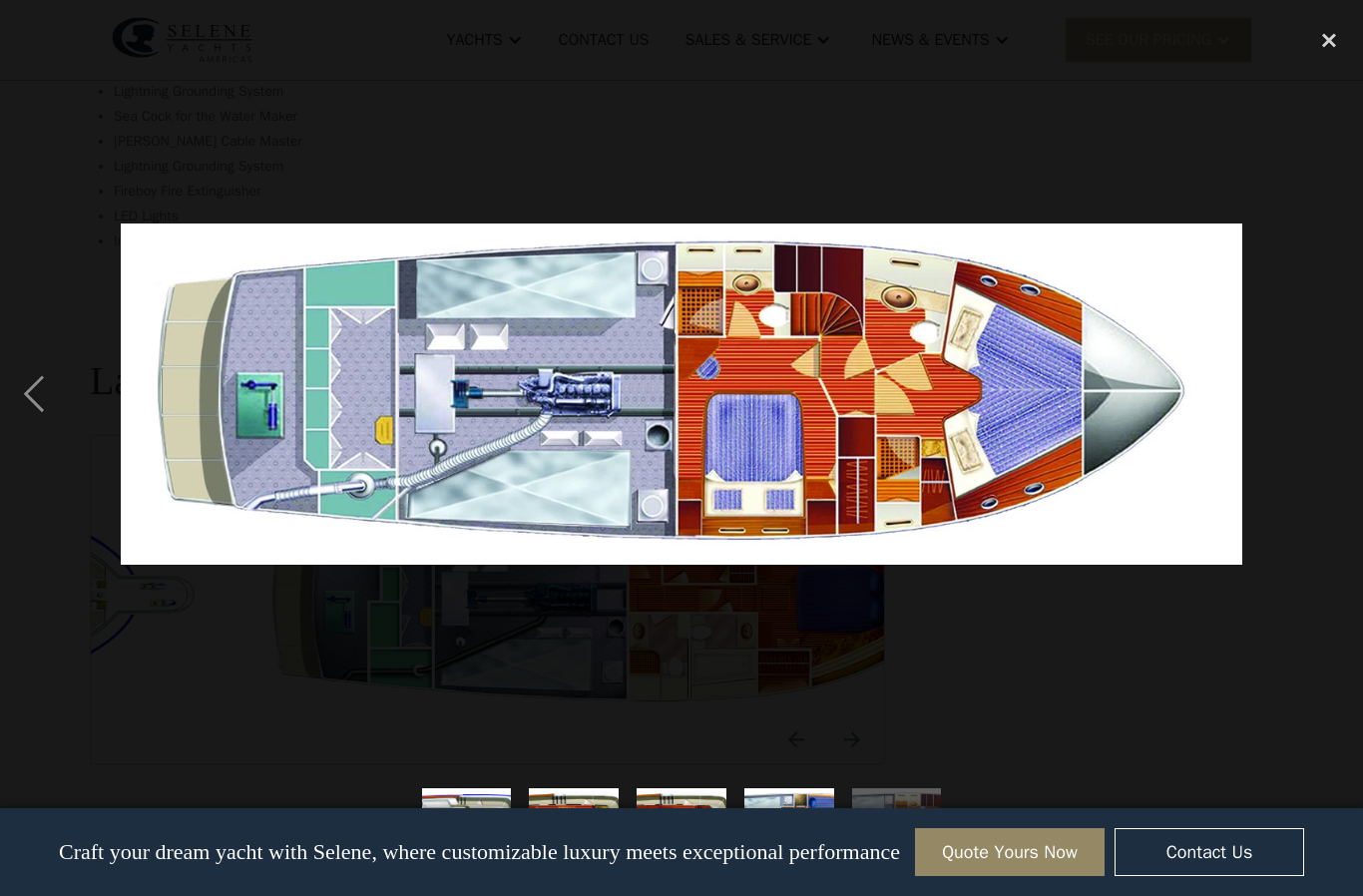 click at bounding box center (1329, 394) 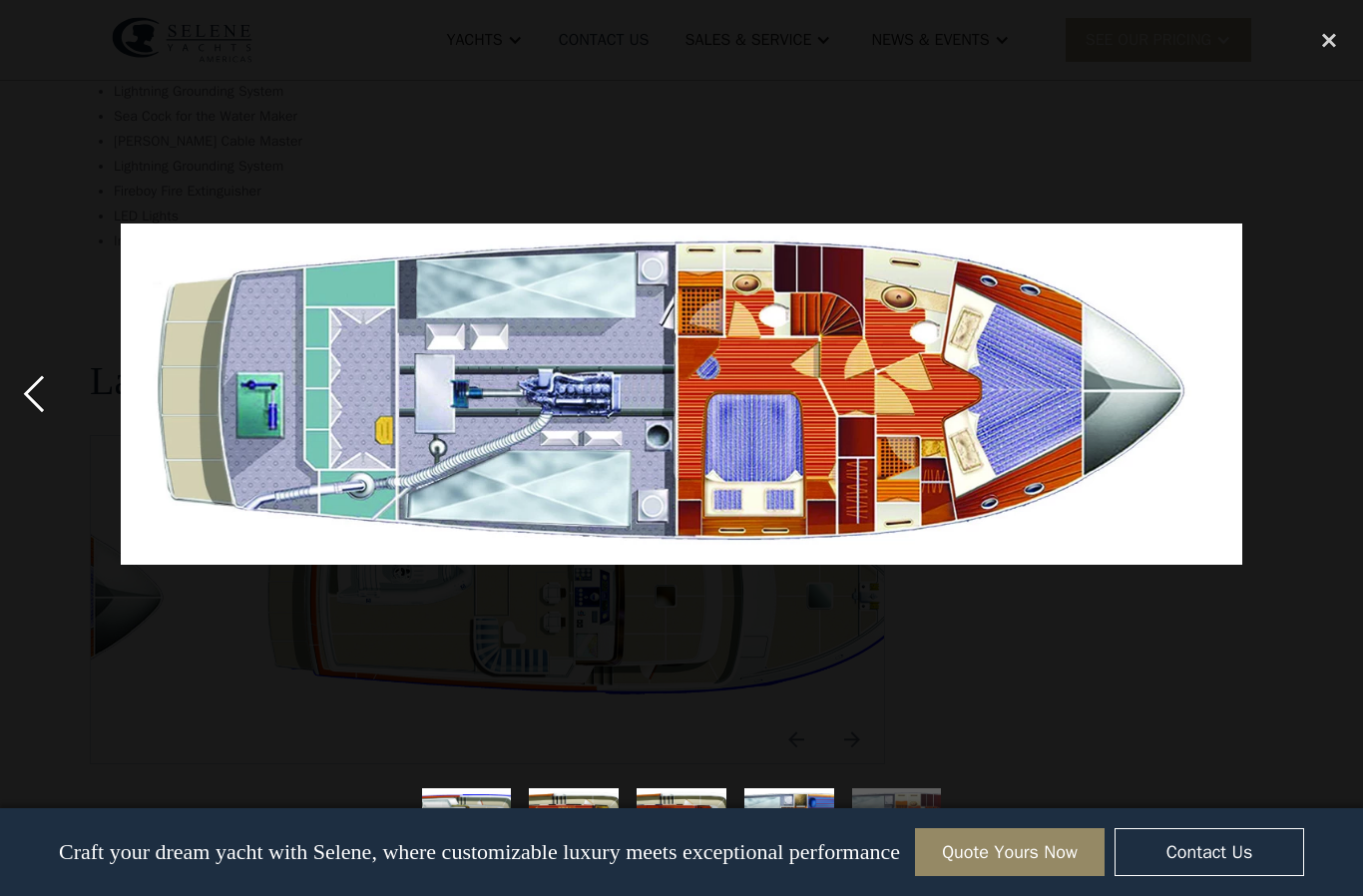 click at bounding box center [34, 394] 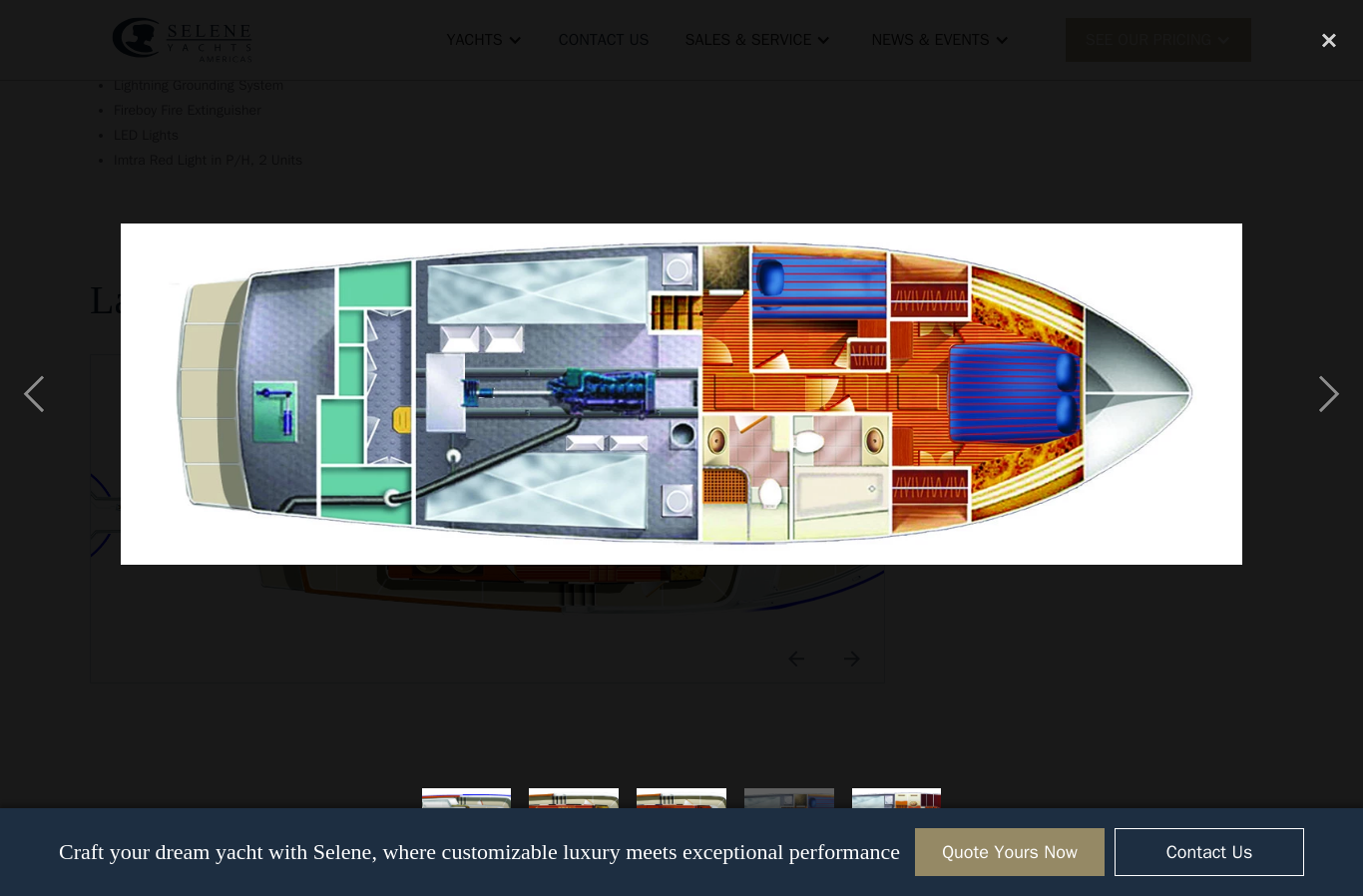 scroll, scrollTop: 3548, scrollLeft: 0, axis: vertical 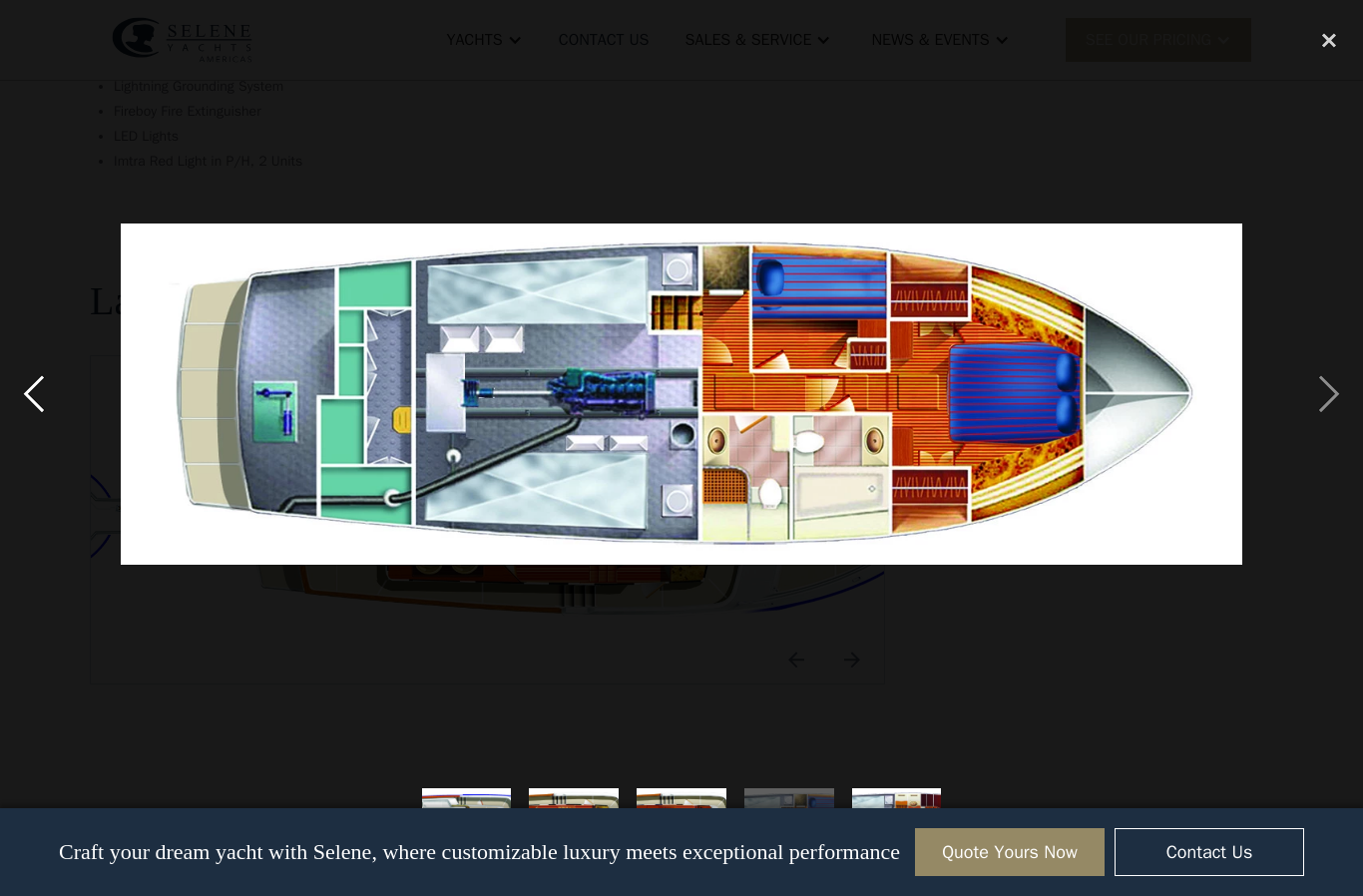 click at bounding box center [34, 394] 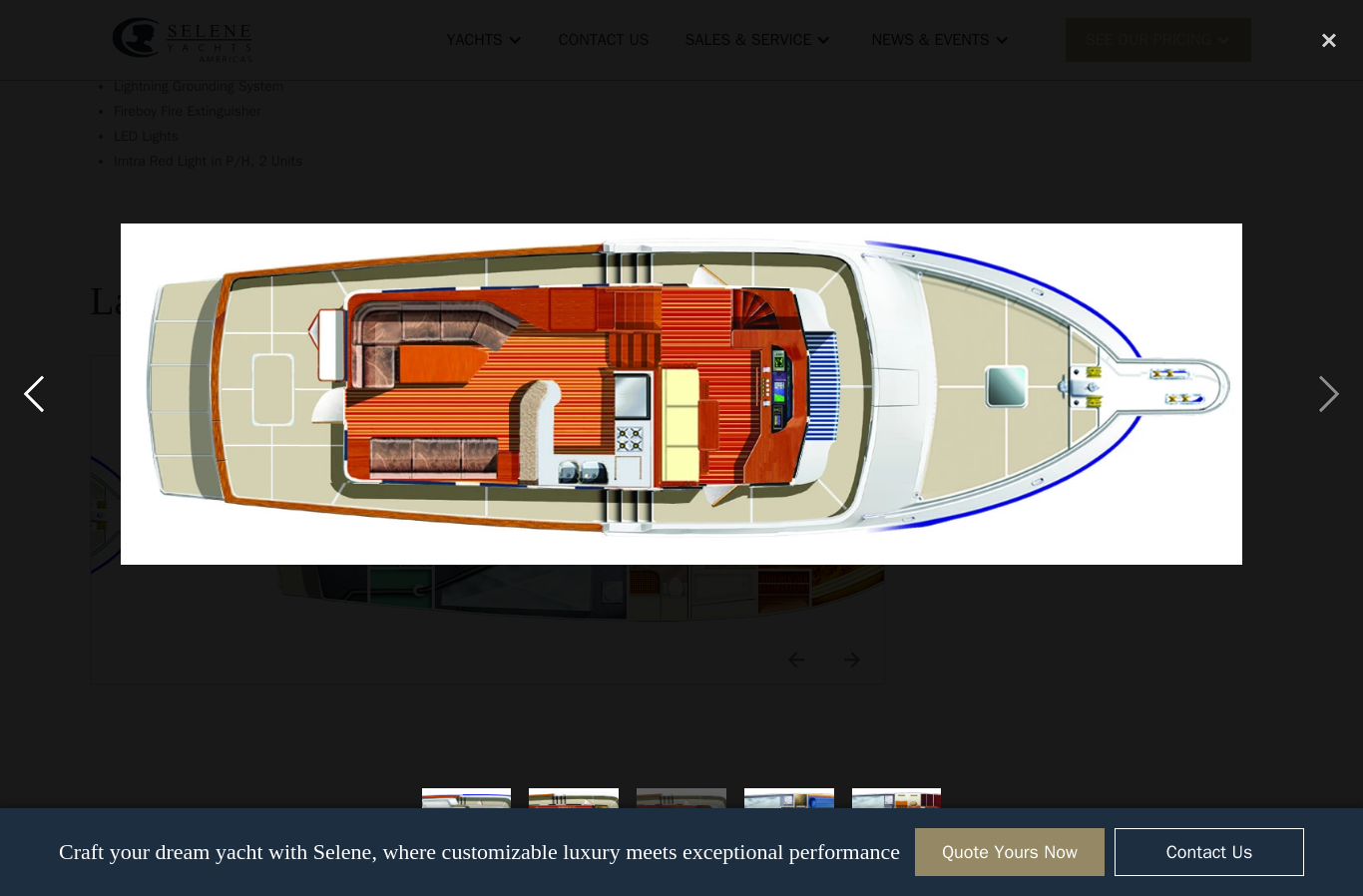 click at bounding box center [34, 394] 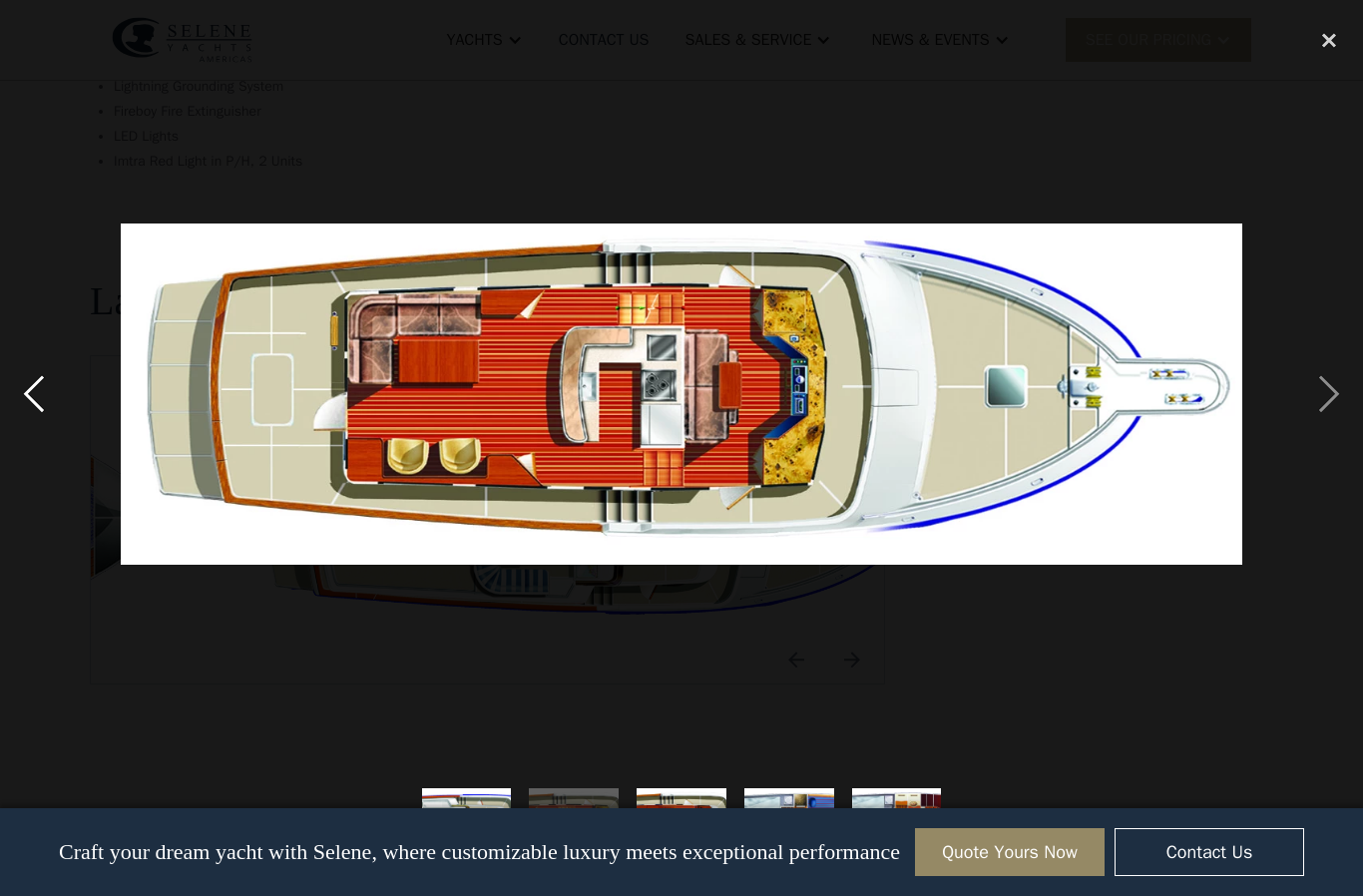 click at bounding box center [34, 394] 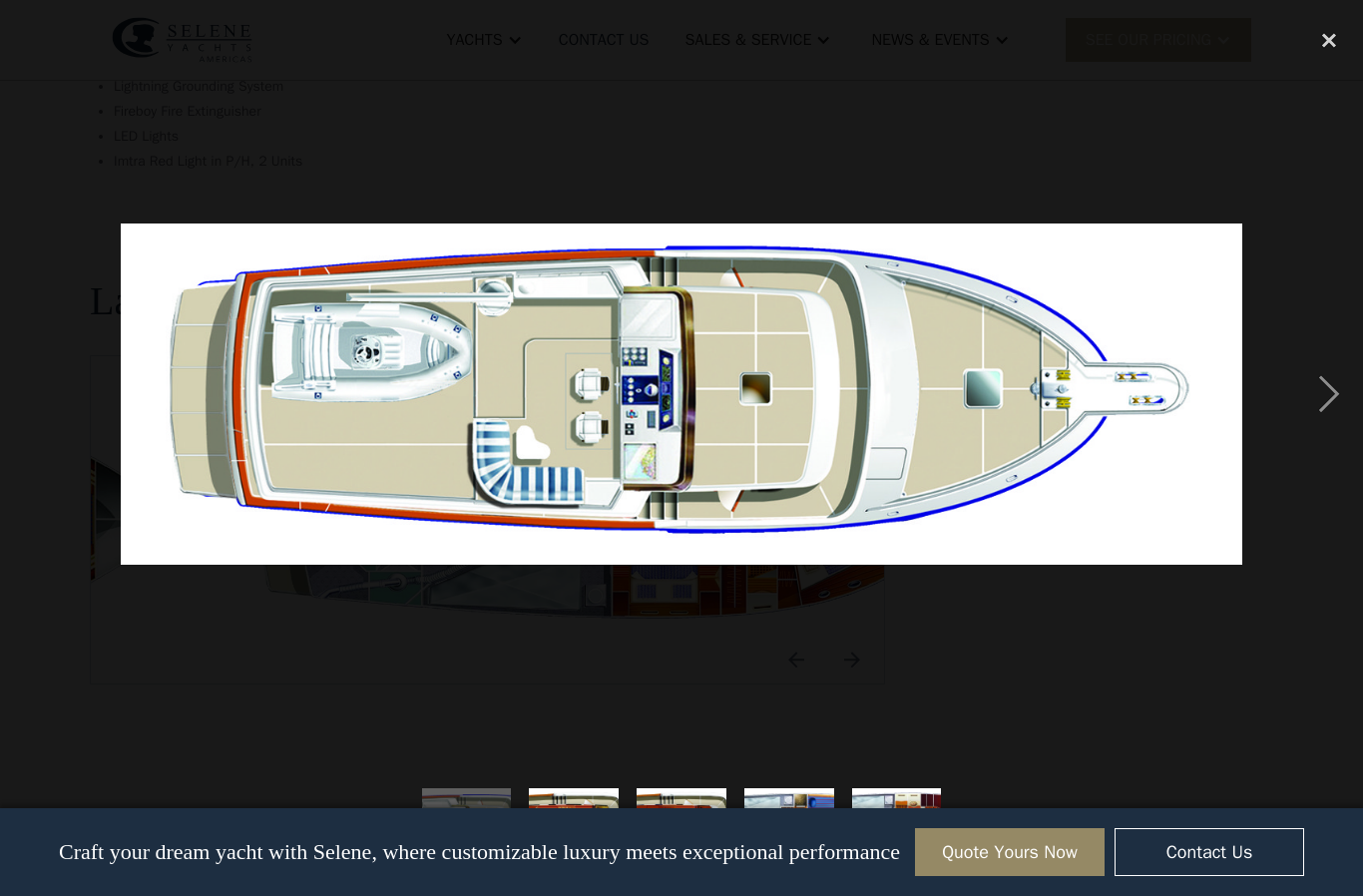 click at bounding box center [682, 394] 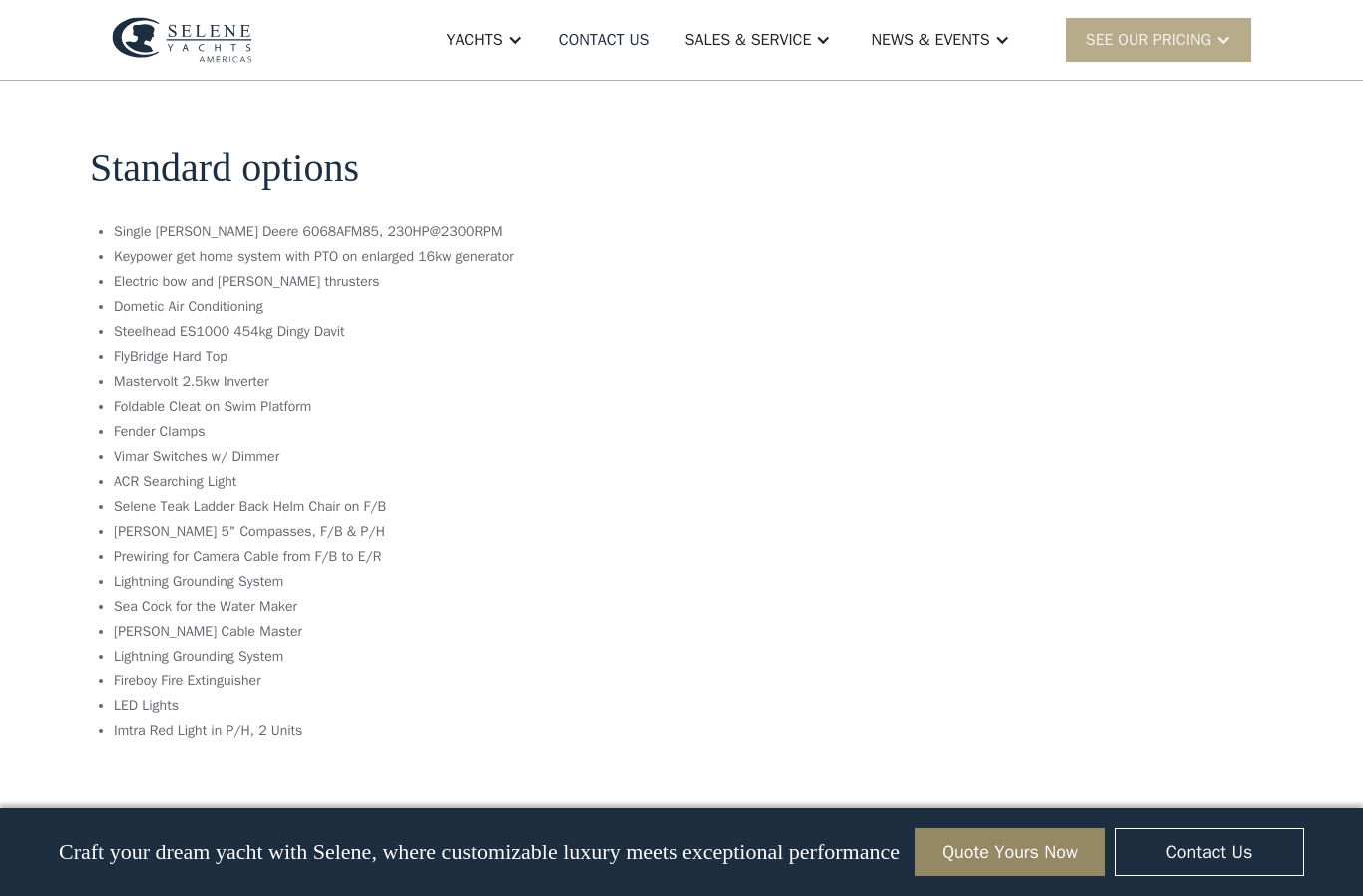 scroll, scrollTop: 2980, scrollLeft: 0, axis: vertical 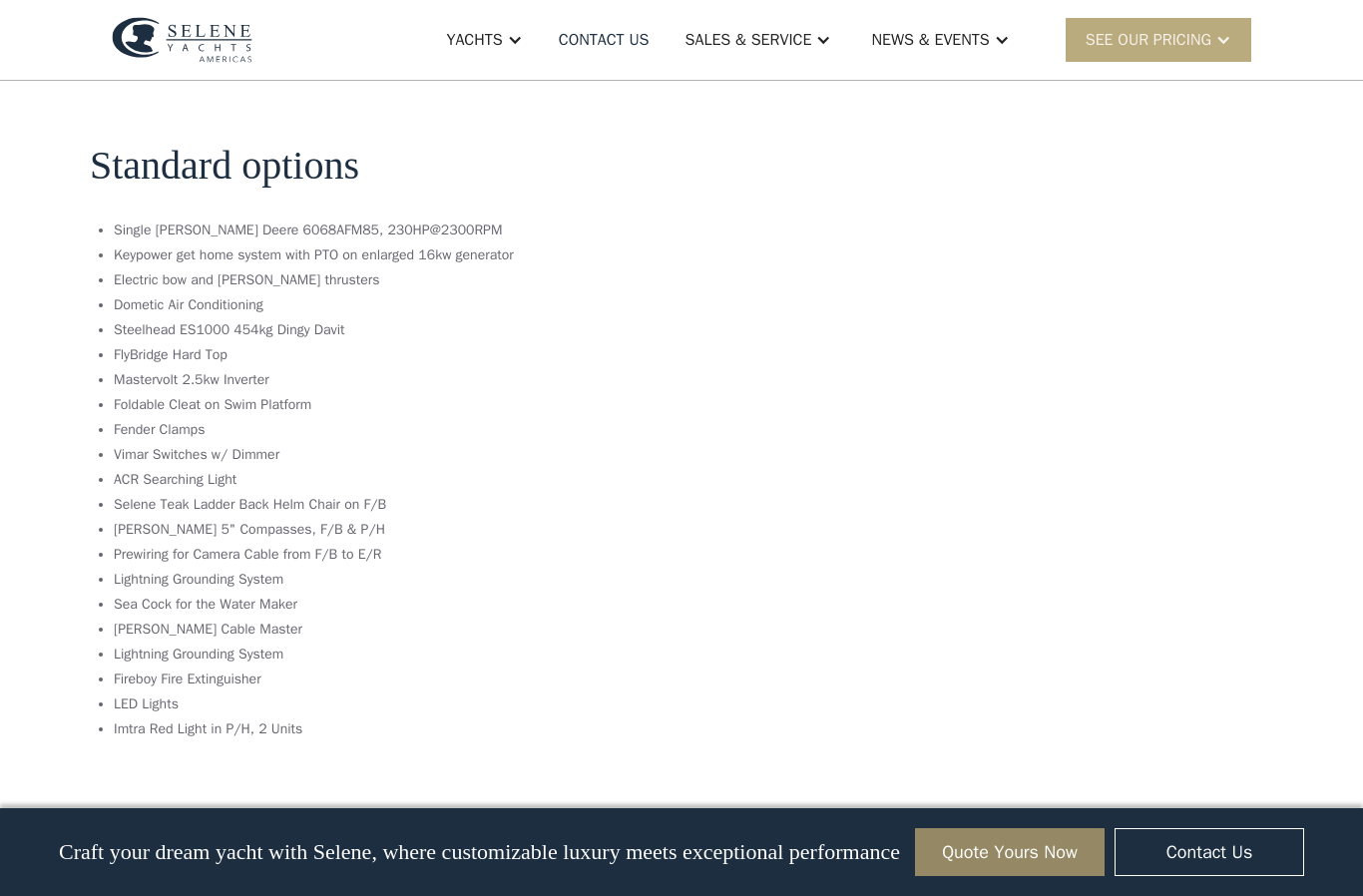 click on "SEE Our Pricing" at bounding box center (1148, 40) 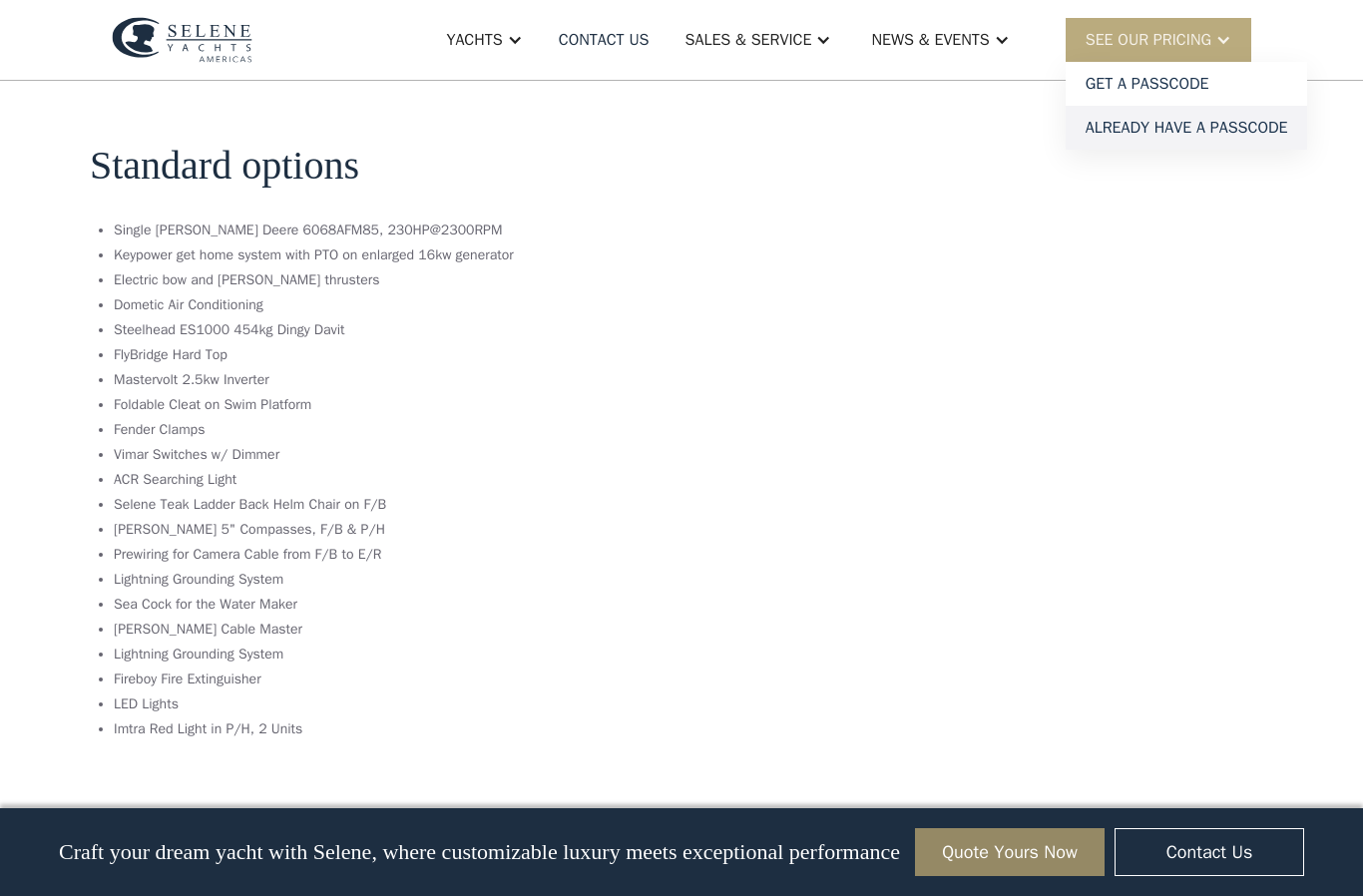 click on "Already have a passcode" at bounding box center [1186, 128] 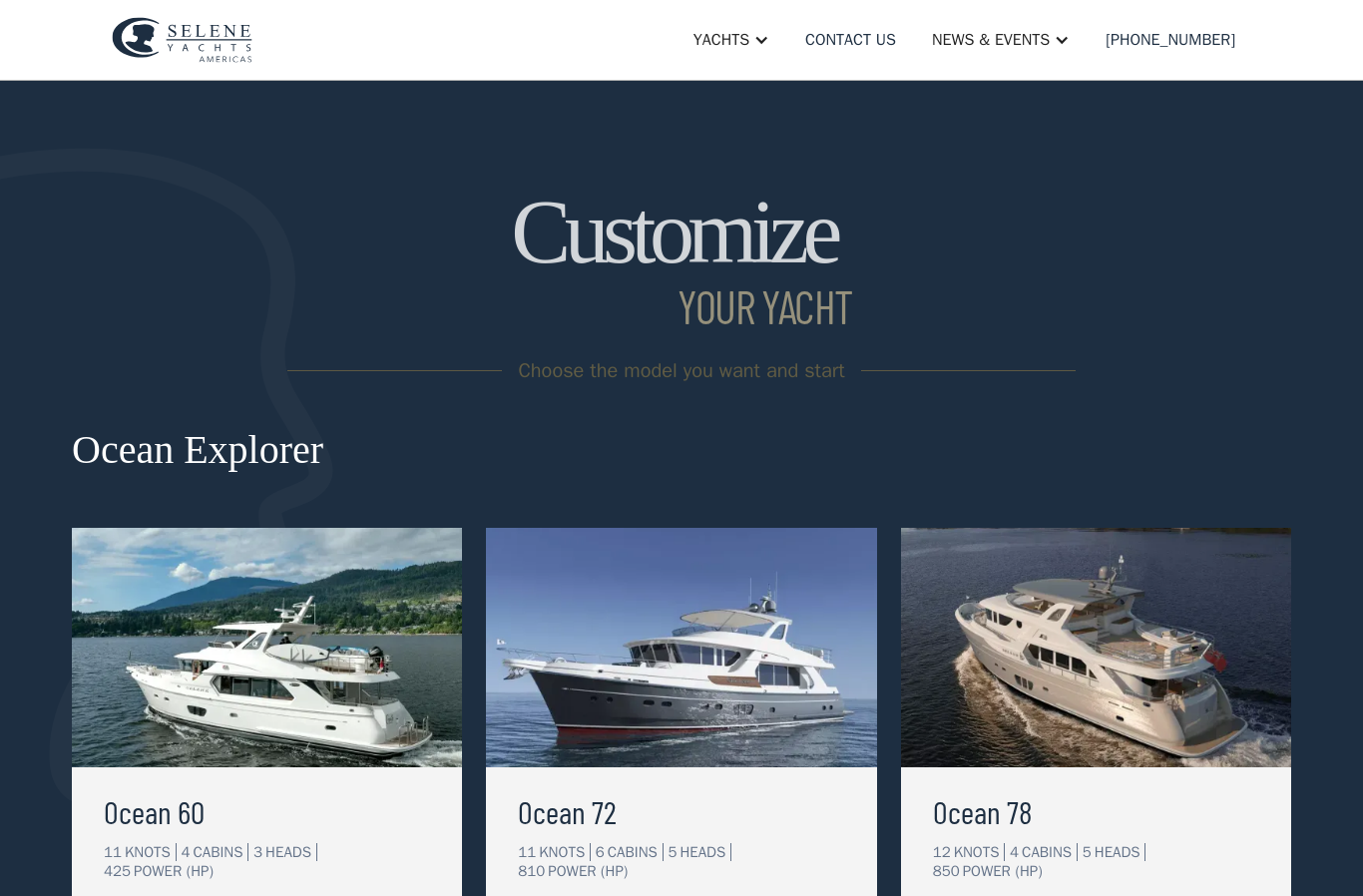 scroll, scrollTop: 0, scrollLeft: 0, axis: both 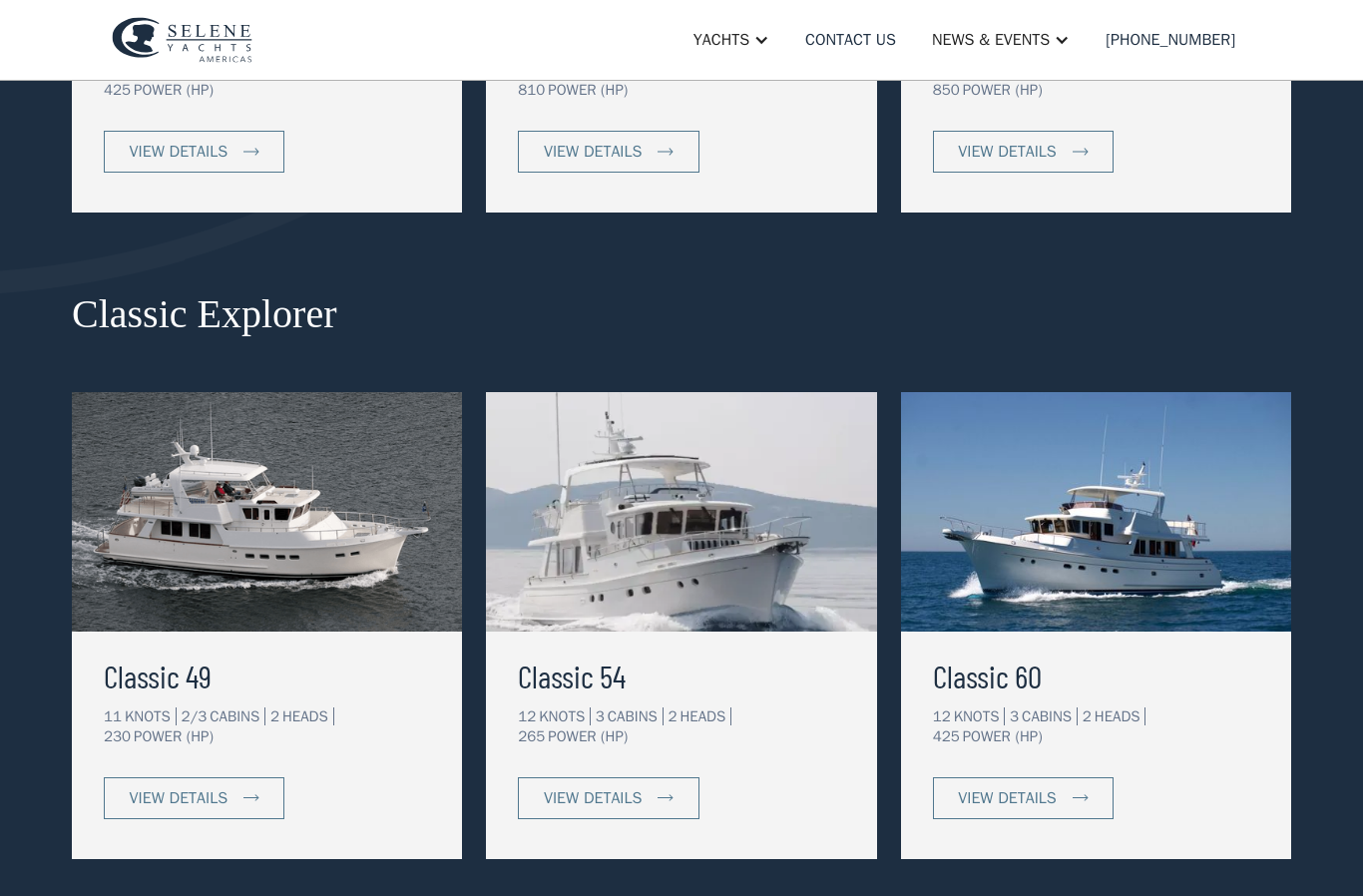 click at bounding box center (266, 512) 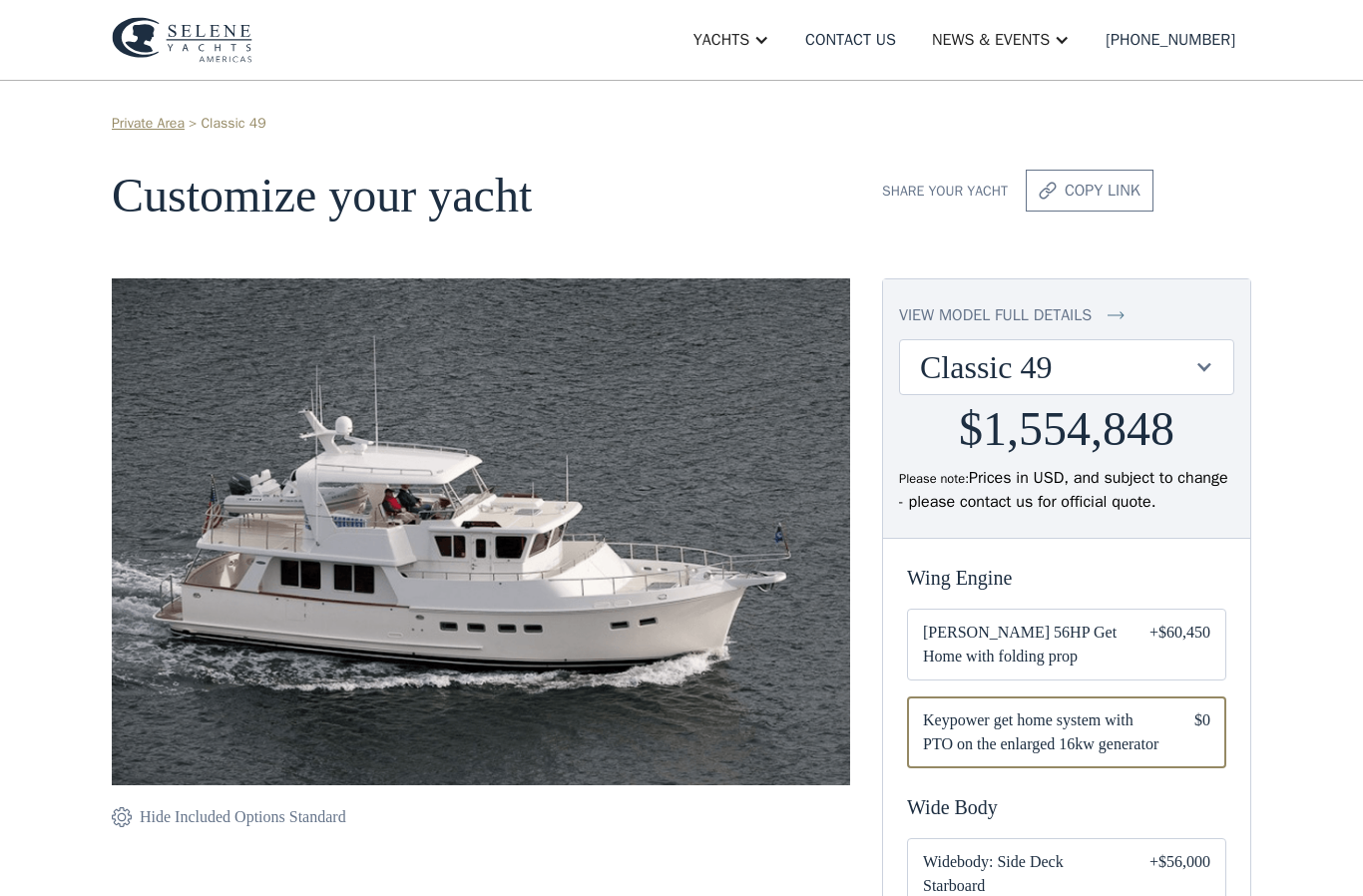 scroll, scrollTop: 0, scrollLeft: 0, axis: both 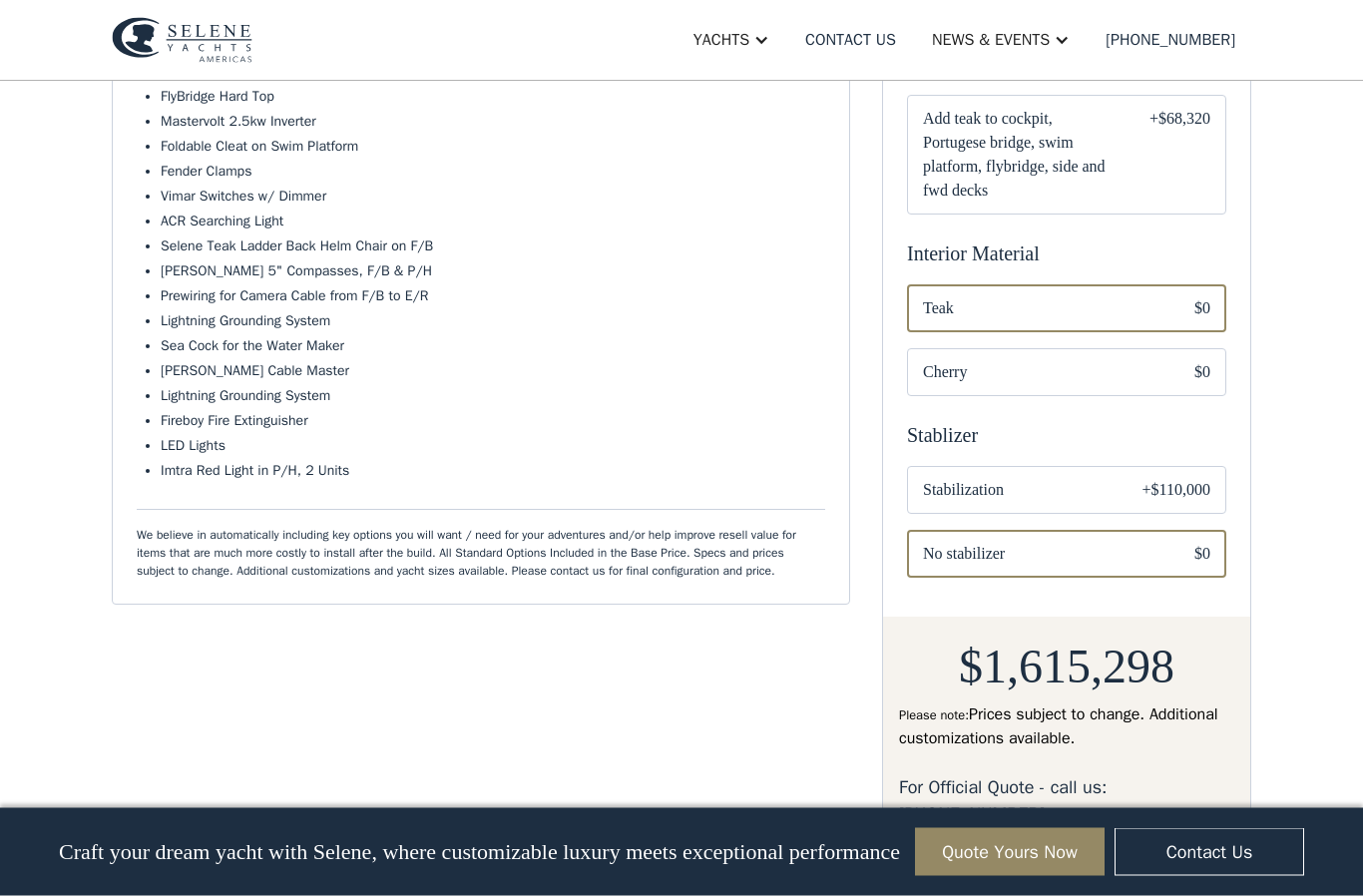 click on "Stabilization" at bounding box center (1017, 491) 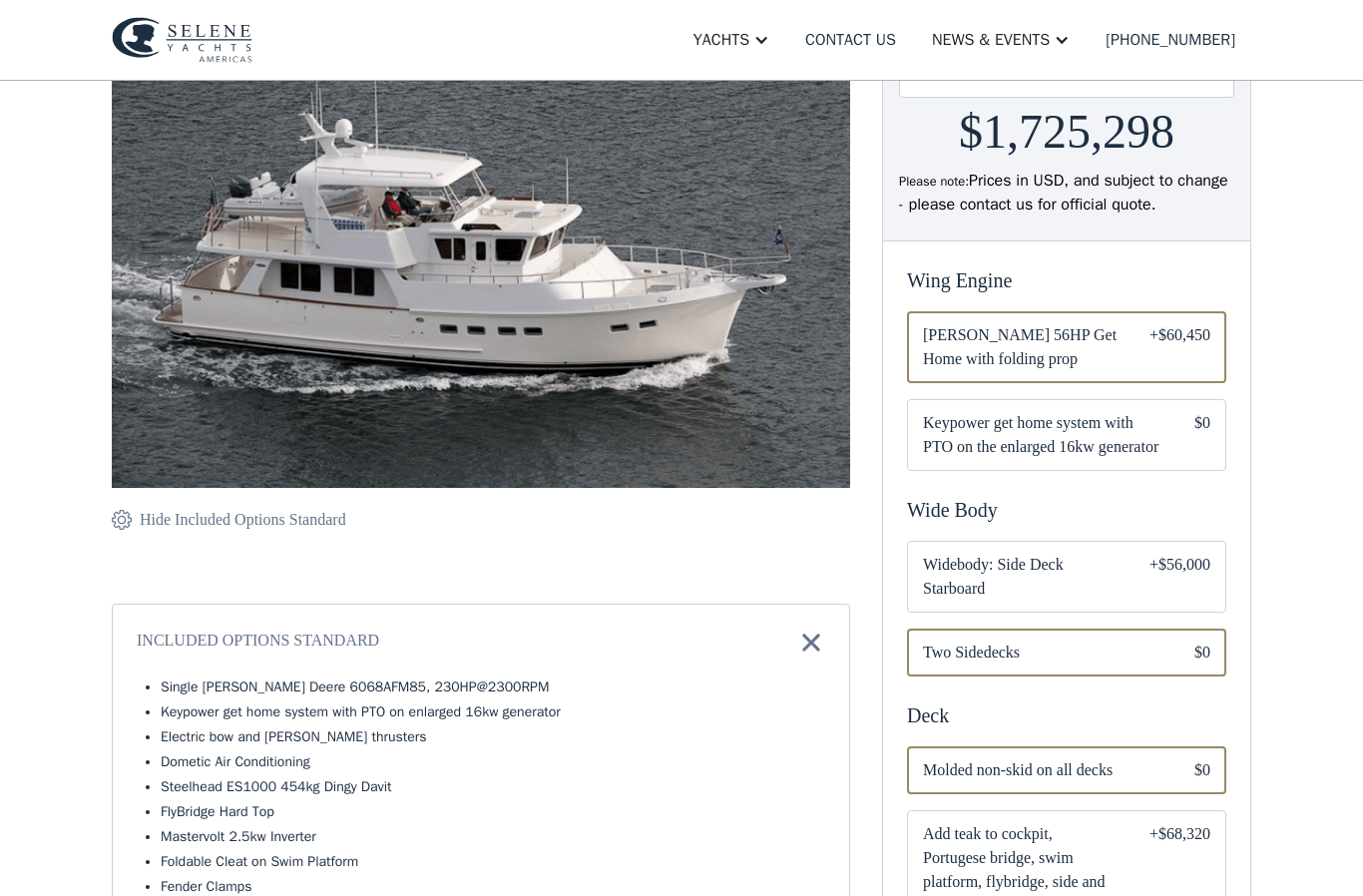 scroll, scrollTop: 295, scrollLeft: 0, axis: vertical 